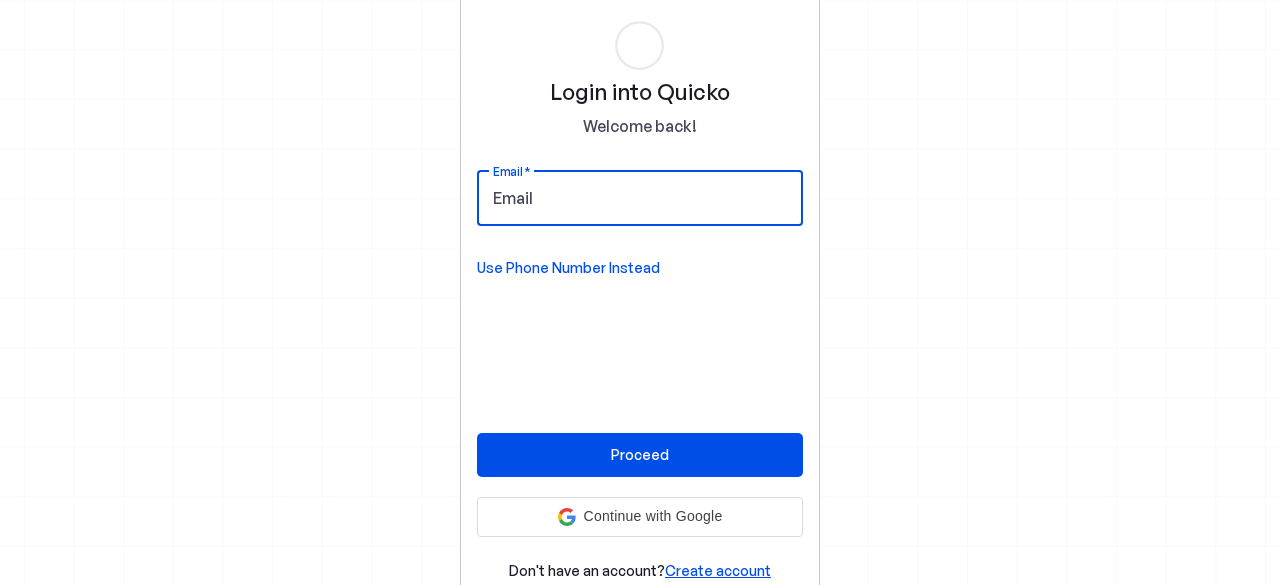 scroll, scrollTop: 0, scrollLeft: 0, axis: both 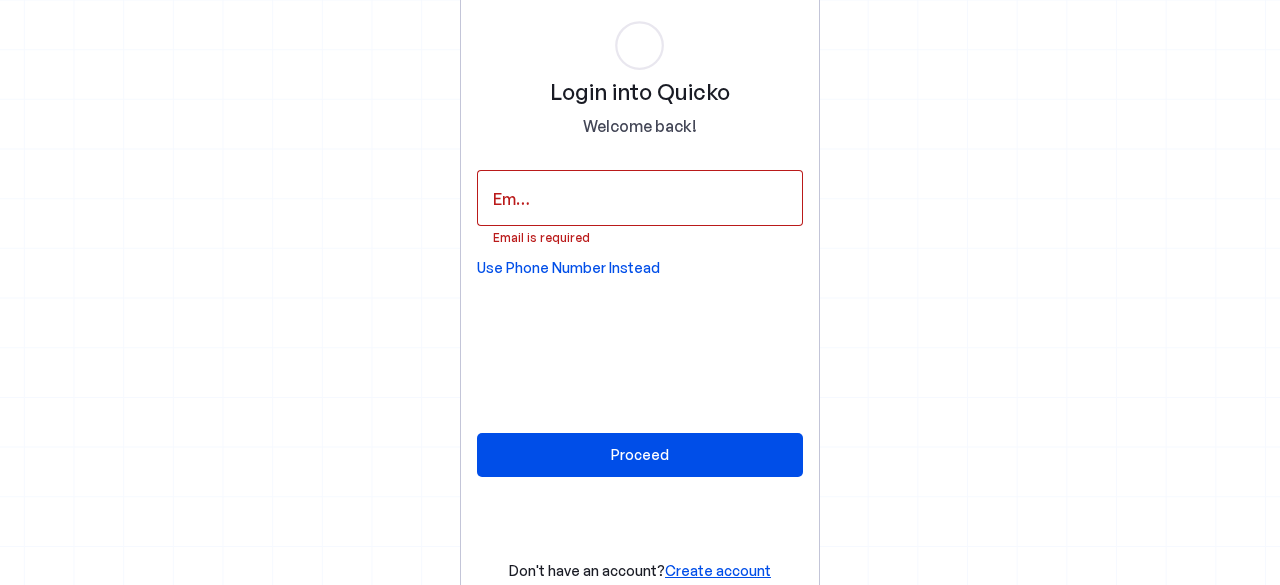 click on "Use Phone Number Instead" at bounding box center [568, 268] 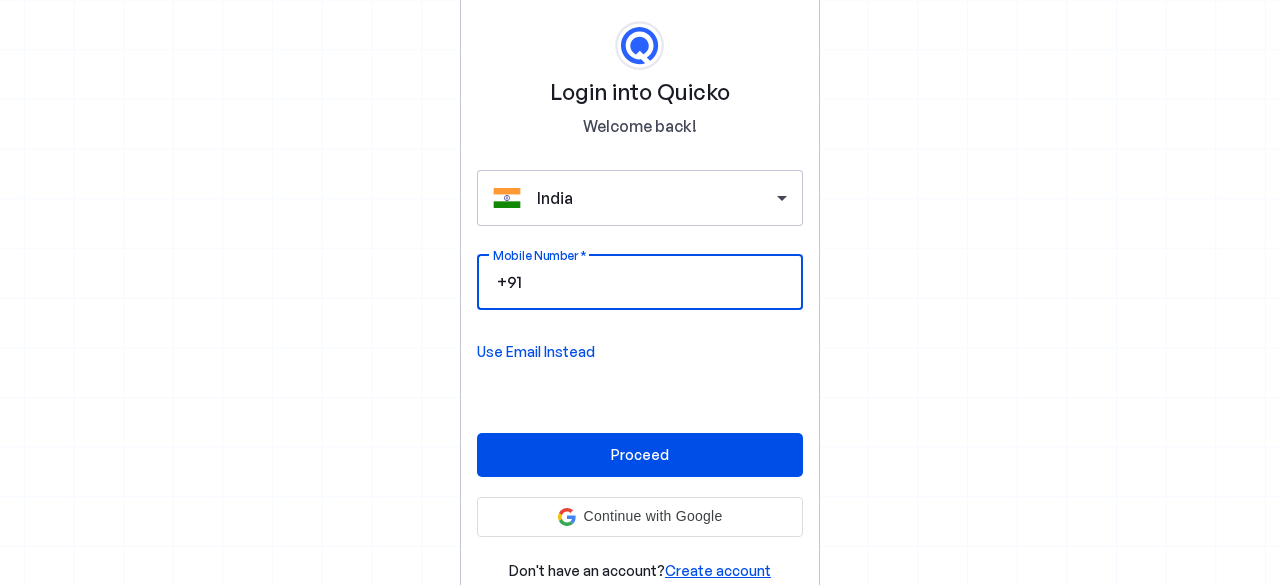 click on "Mobile Number" at bounding box center (656, 282) 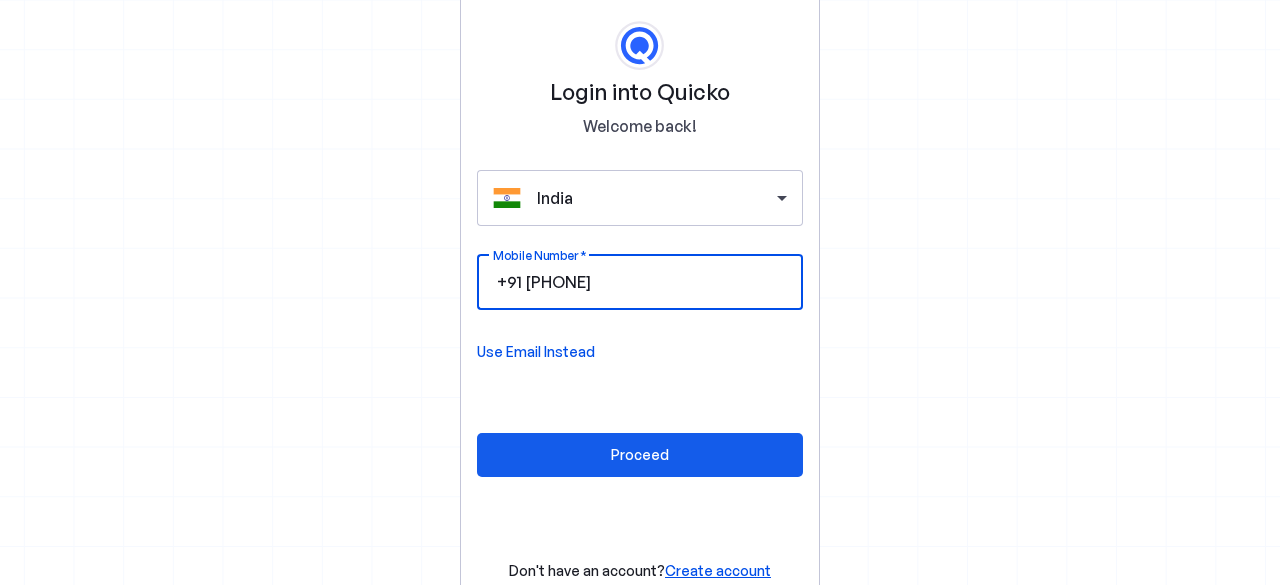 type on "[PHONE]" 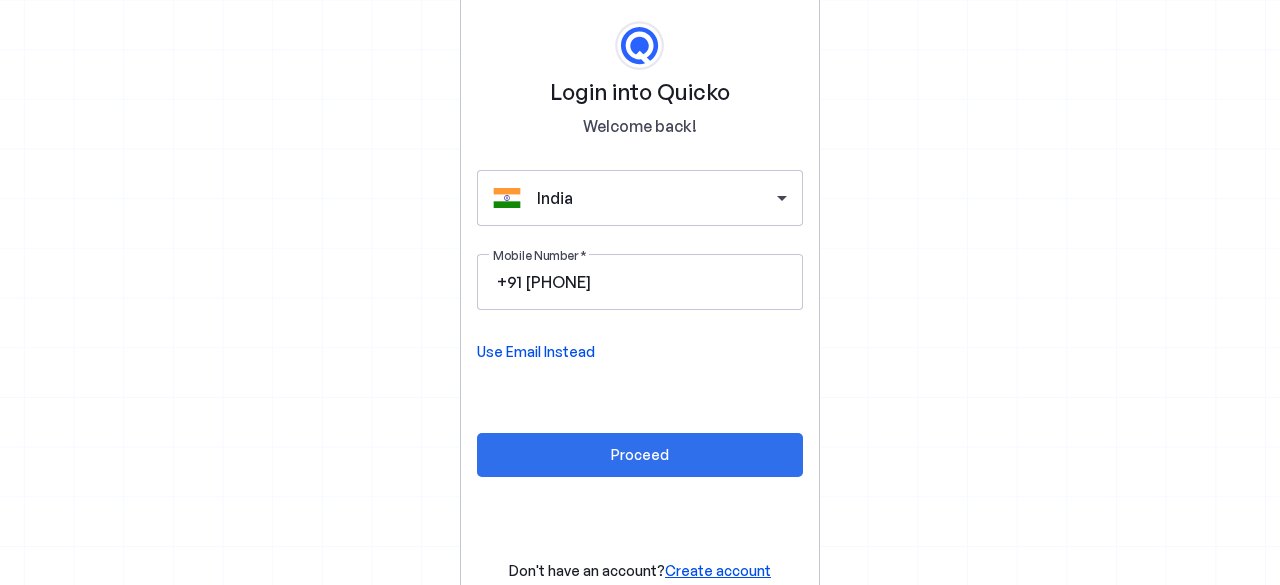 click on "Proceed" at bounding box center [640, 454] 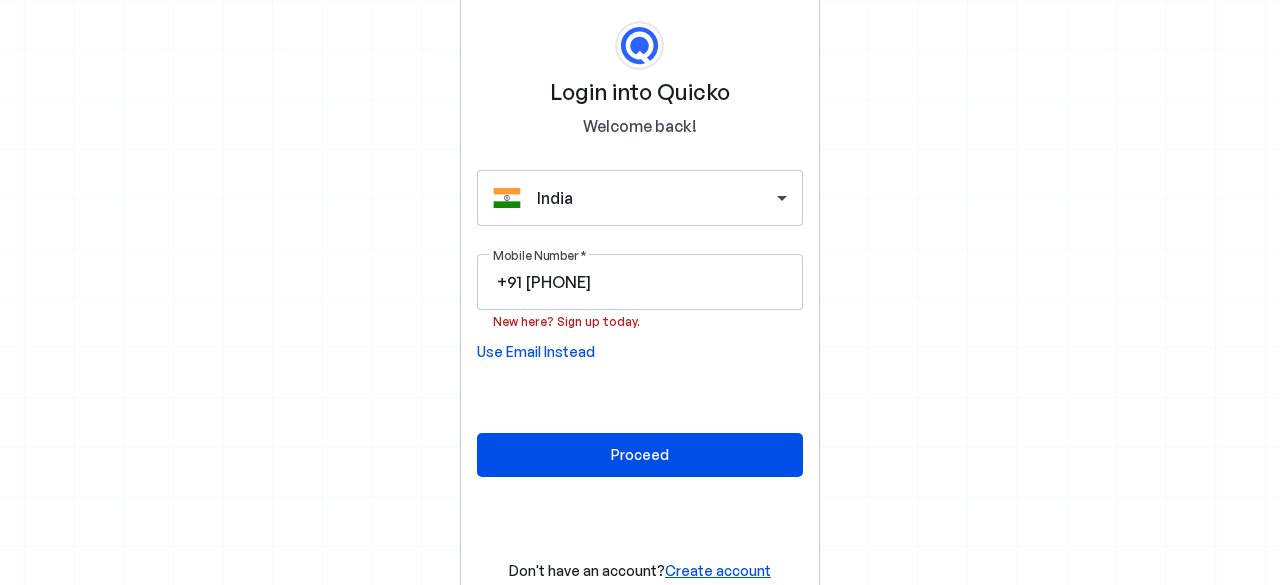 click on "Create account" at bounding box center [718, 570] 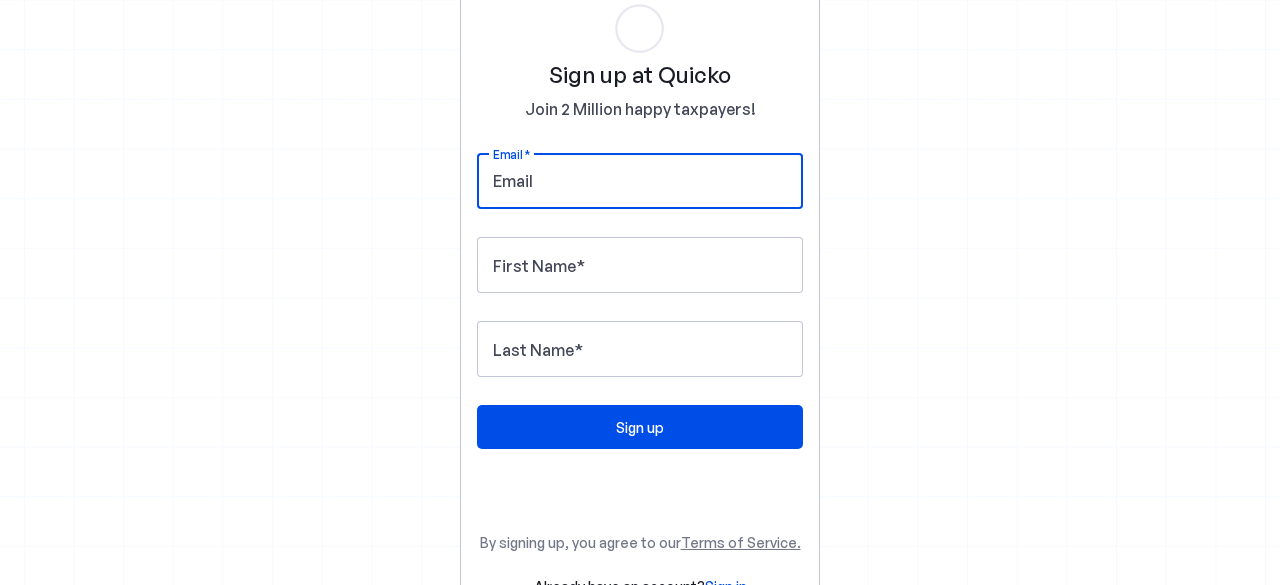 click on "Email" at bounding box center [640, 181] 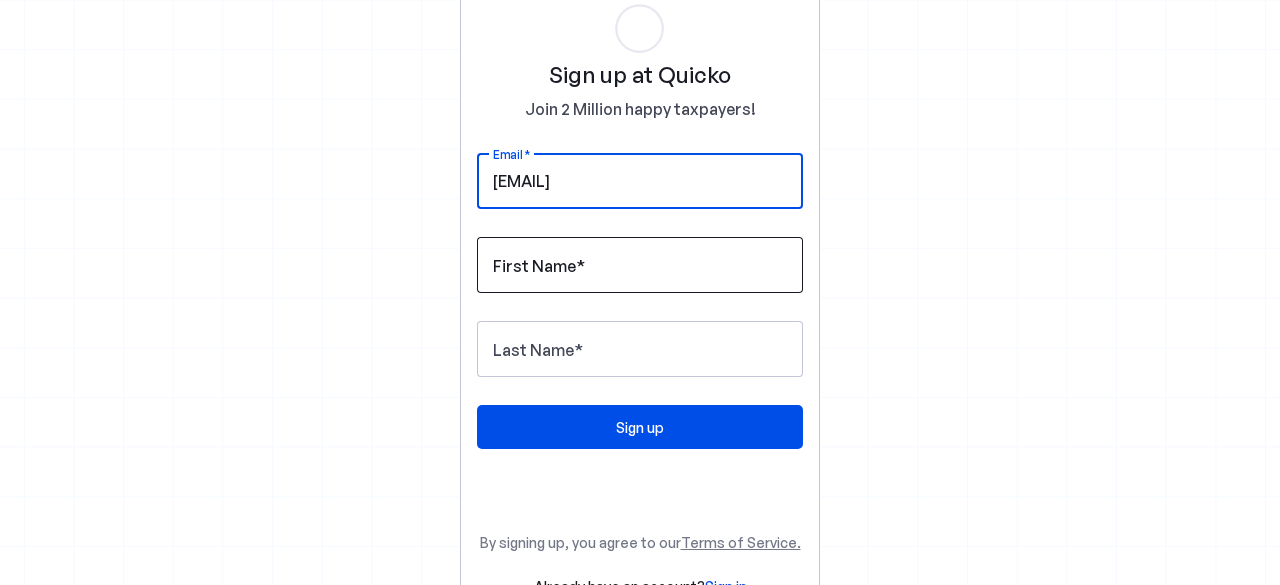 type on "[EMAIL]" 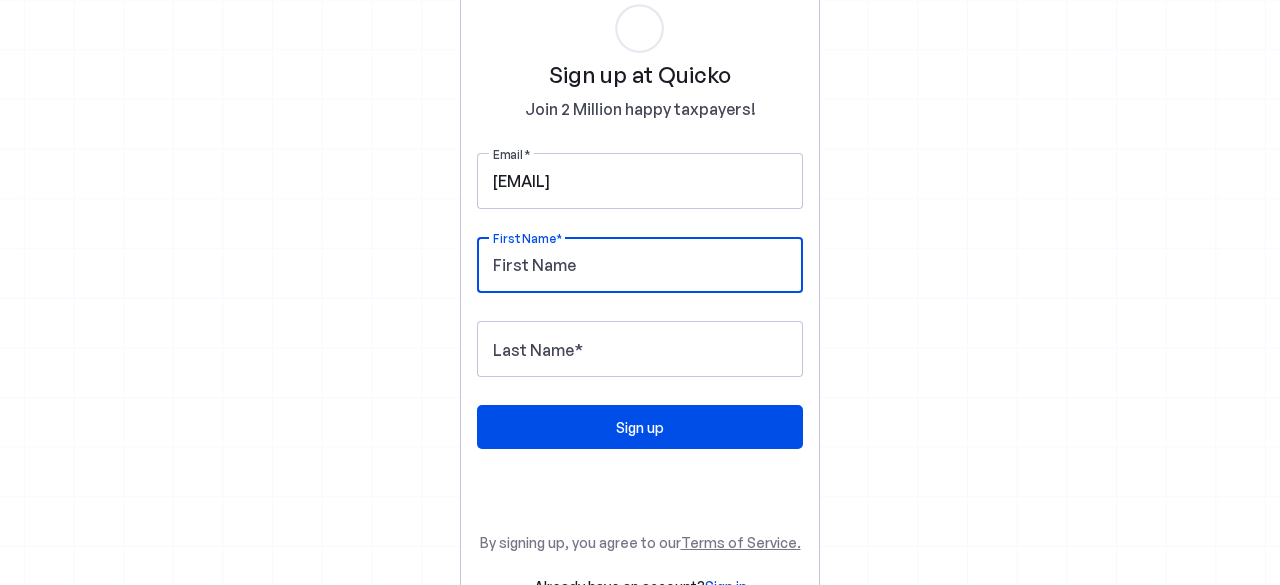click on "First Name" at bounding box center (640, 265) 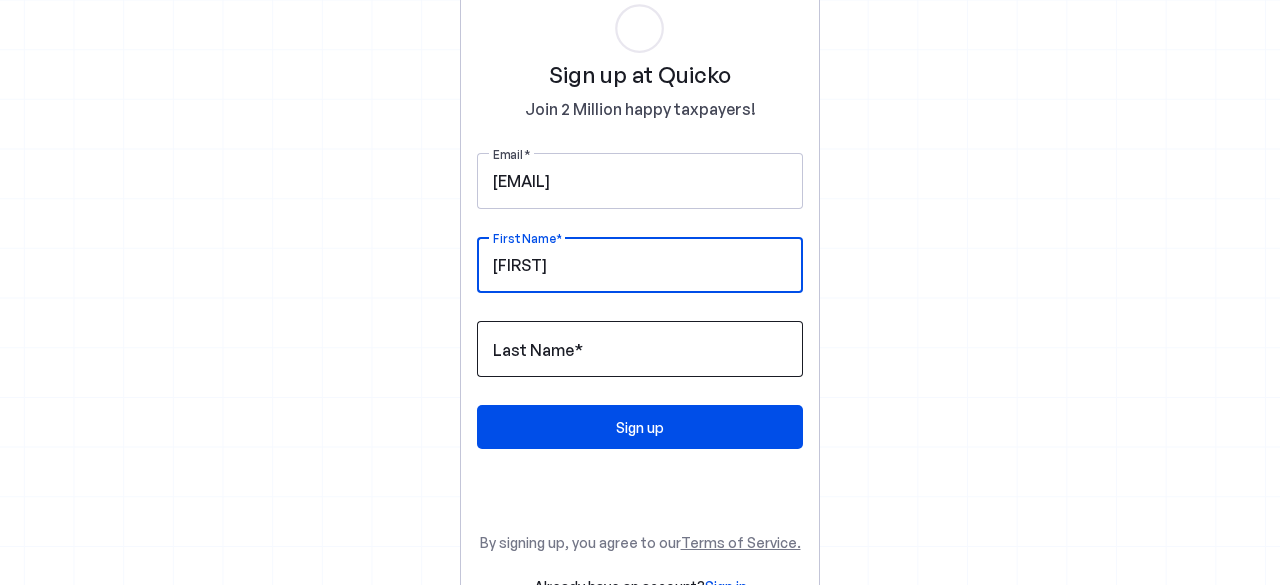 type on "[FIRST]" 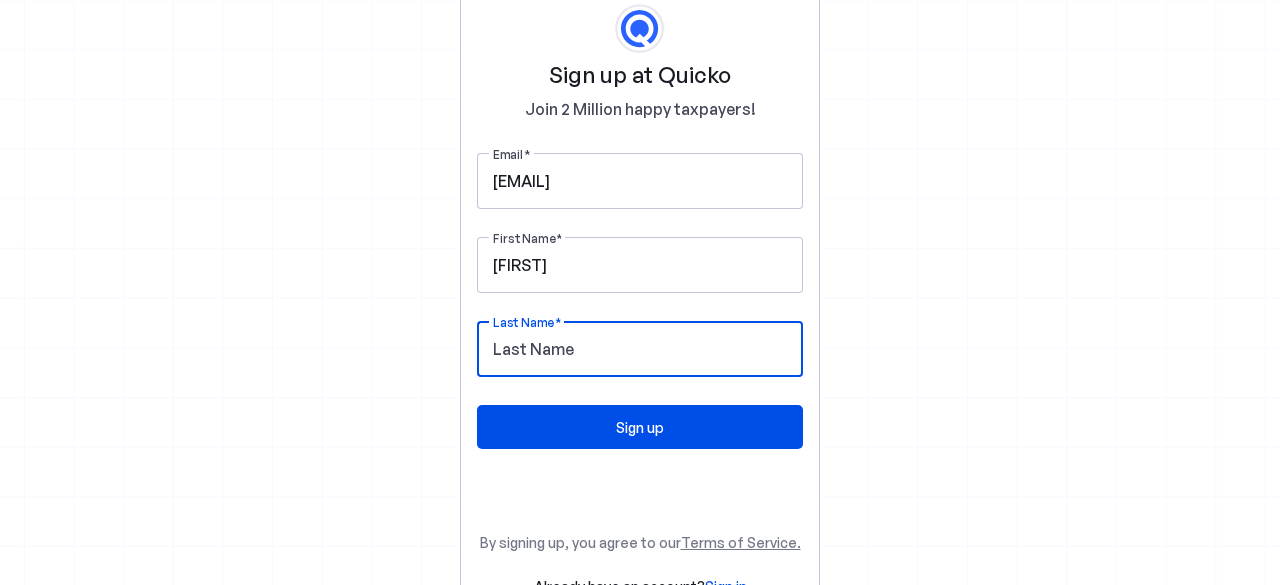click on "Last Name" at bounding box center [640, 349] 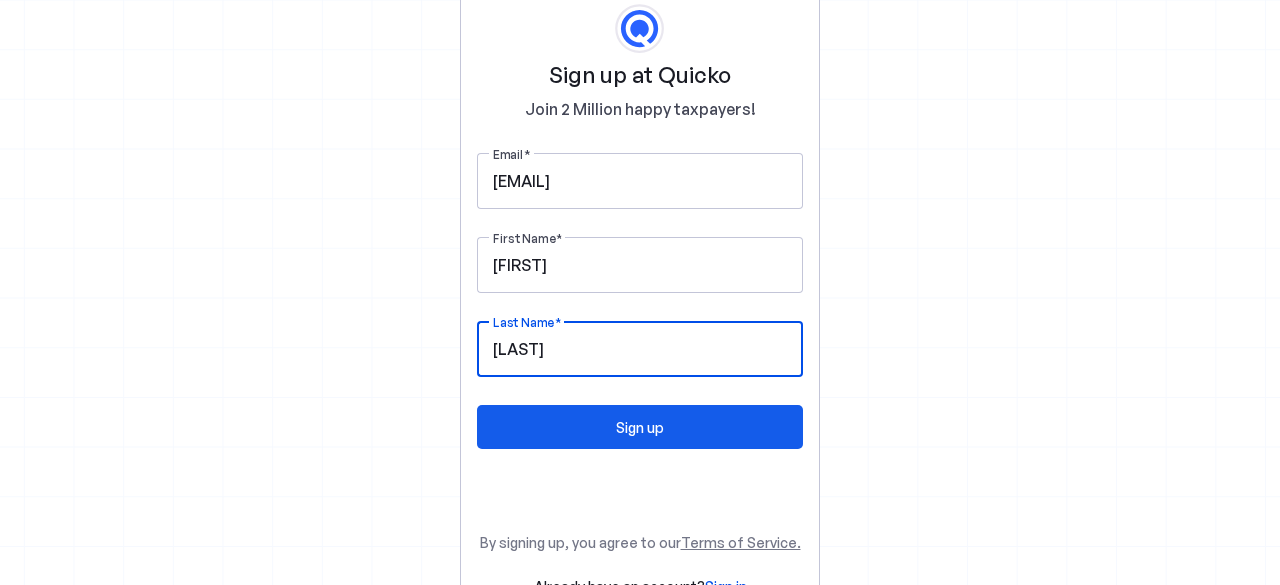 type on "[LAST]" 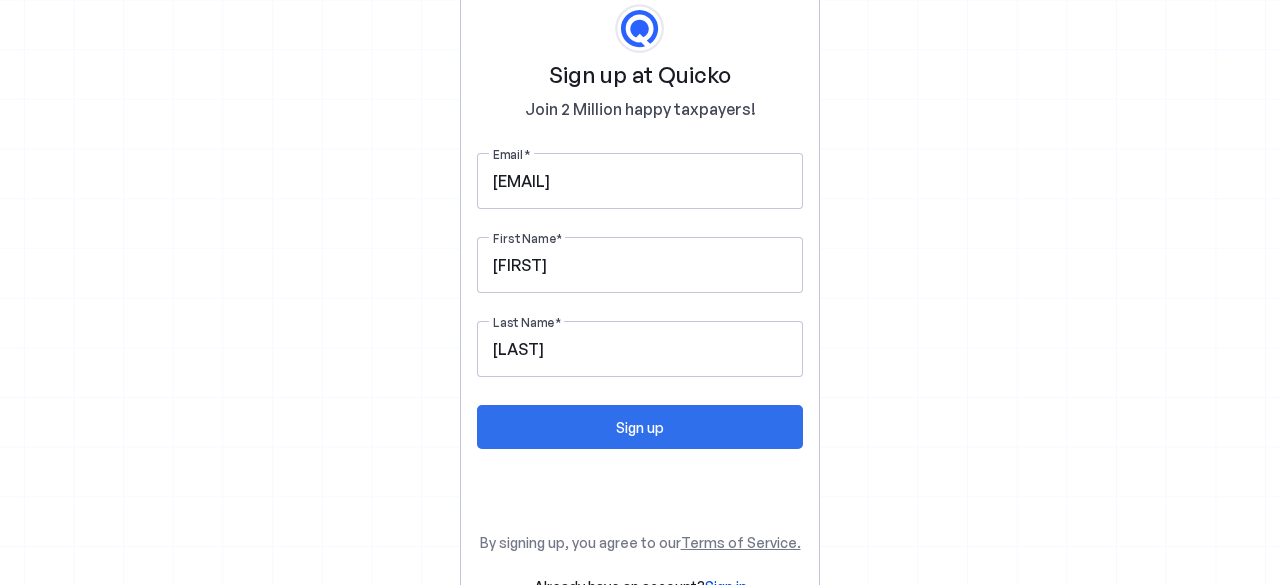 click at bounding box center (640, 427) 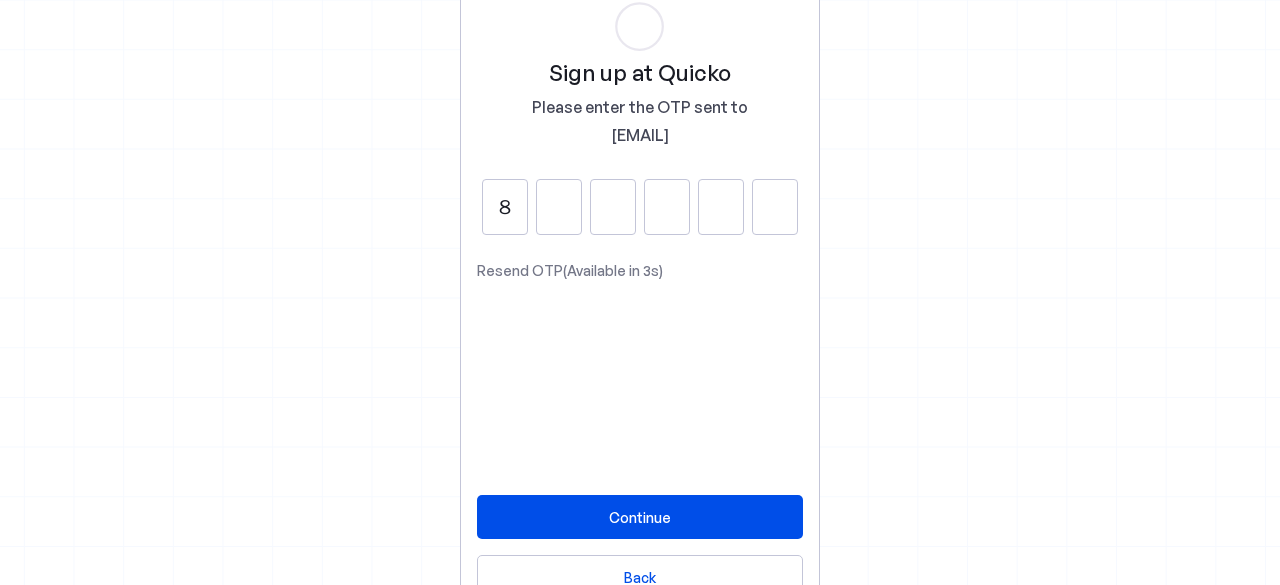 type on "8" 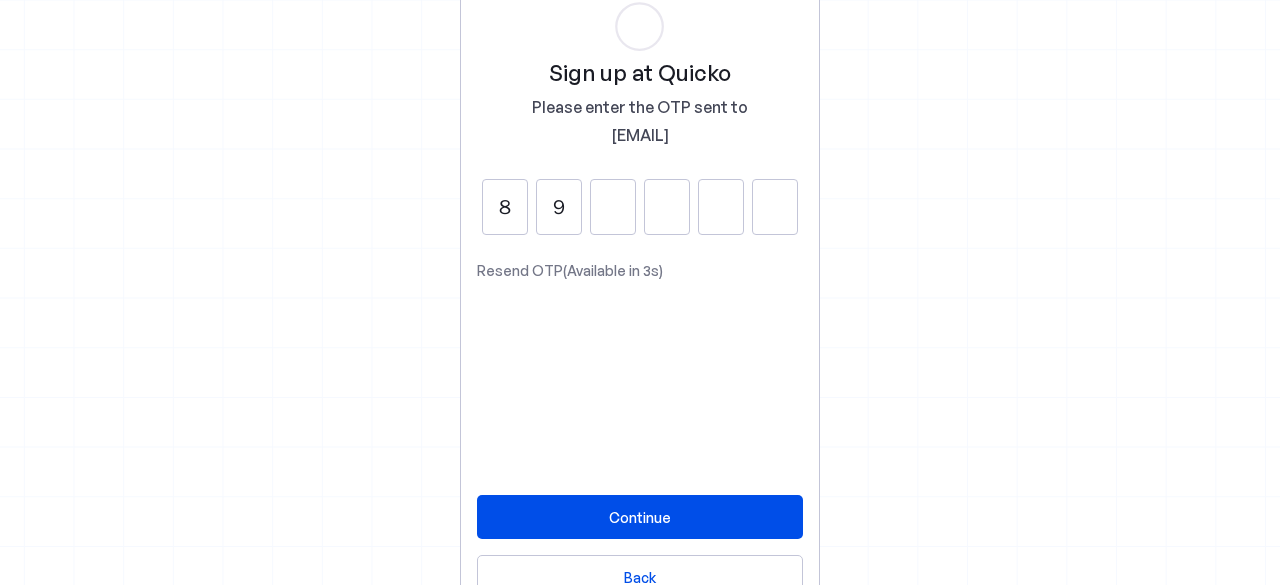 type on "9" 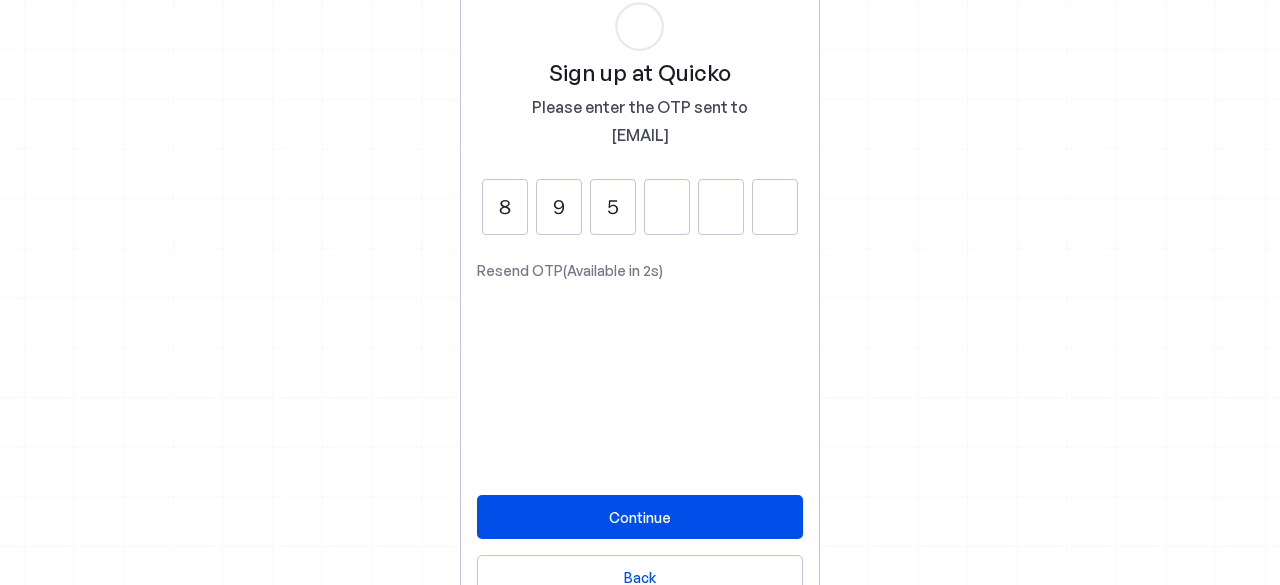 type on "5" 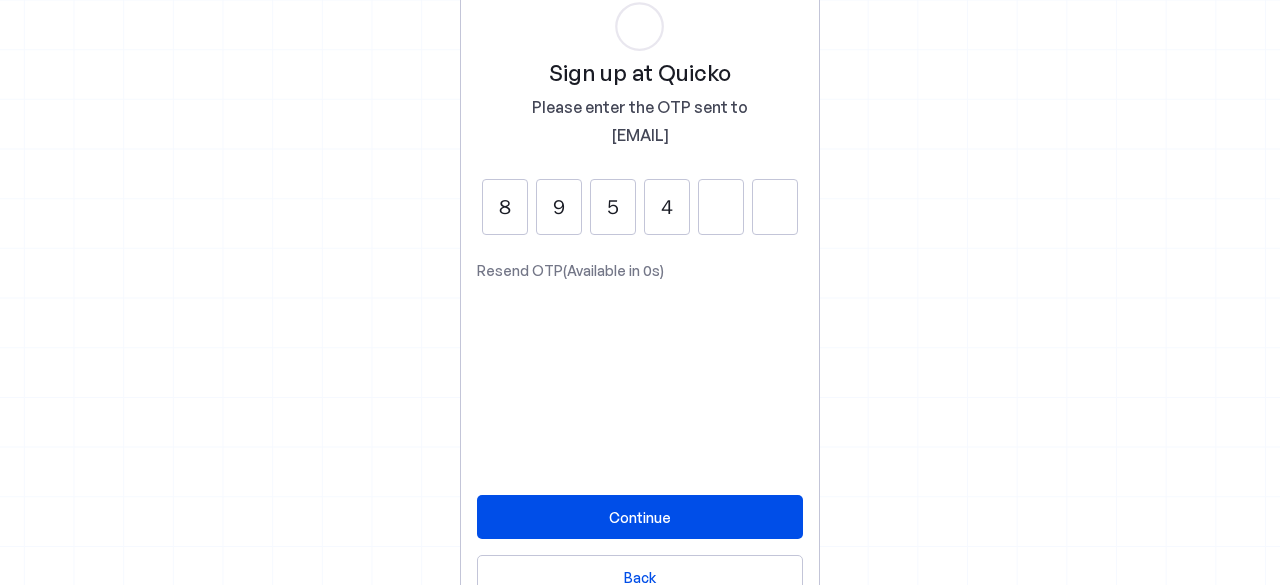 type on "4" 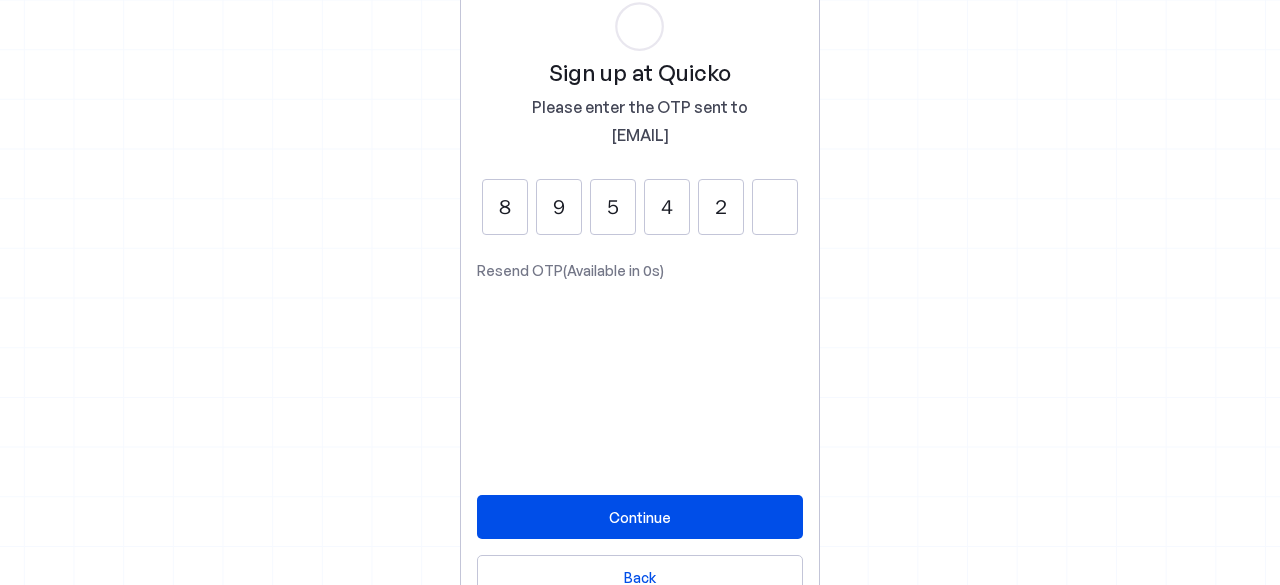 type on "2" 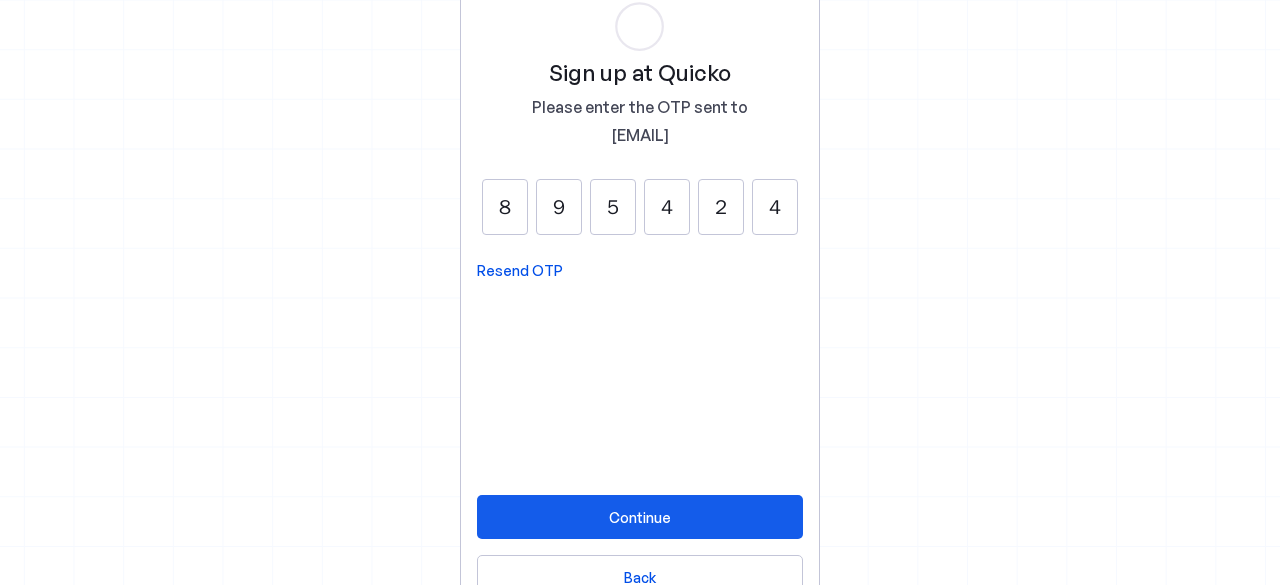 type on "4" 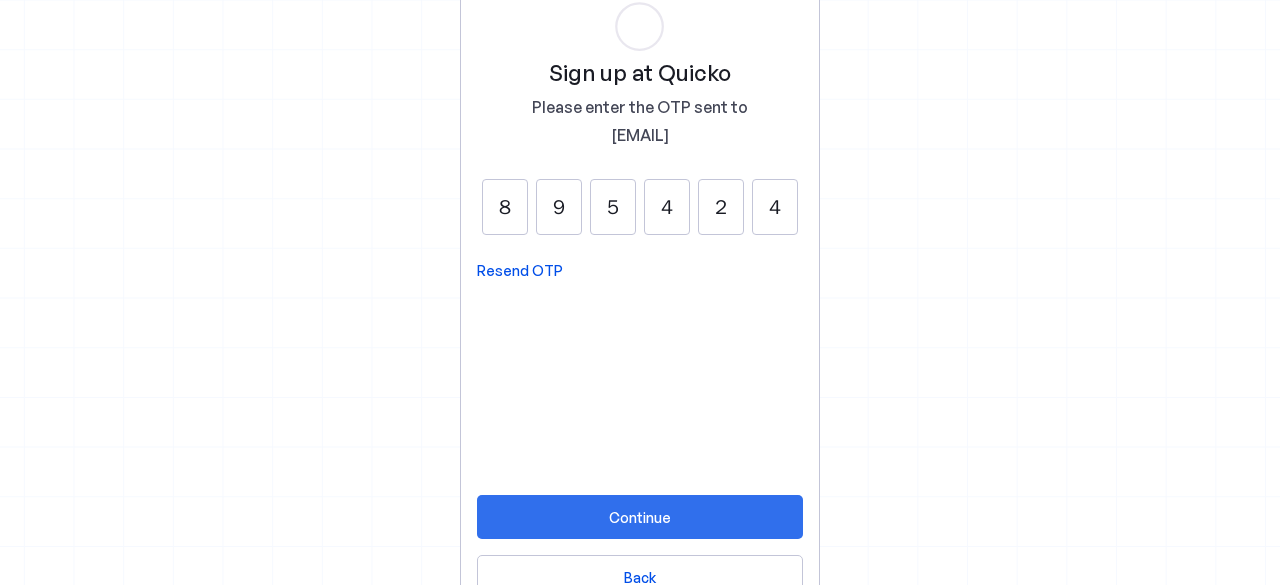 click on "Continue" at bounding box center [640, 517] 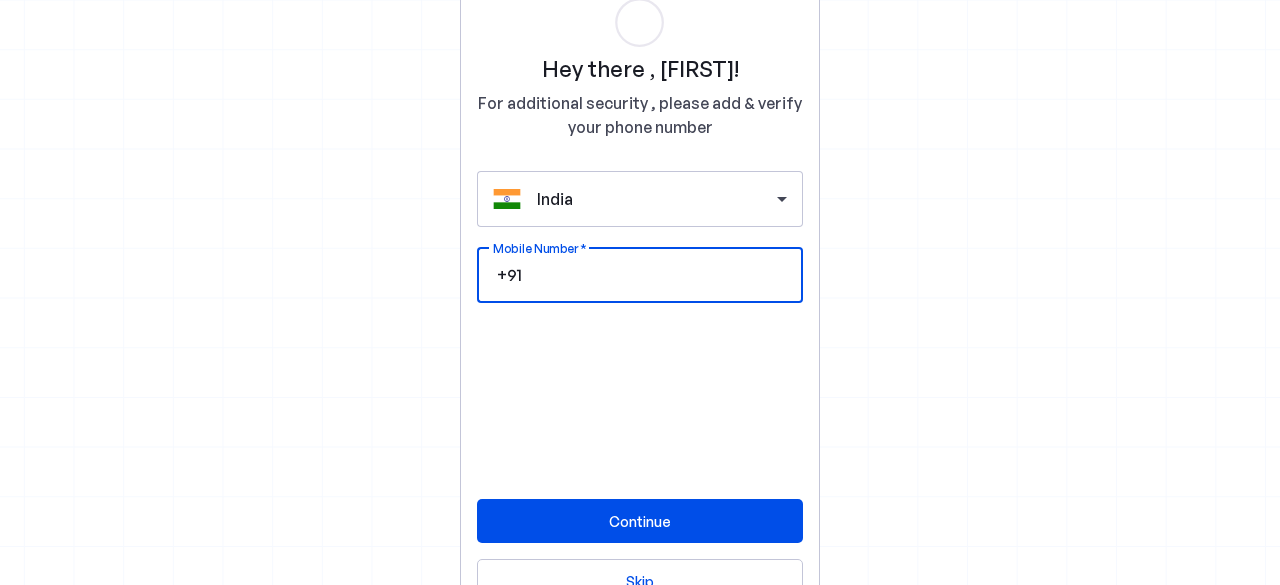 click on "Mobile Number" at bounding box center (656, 275) 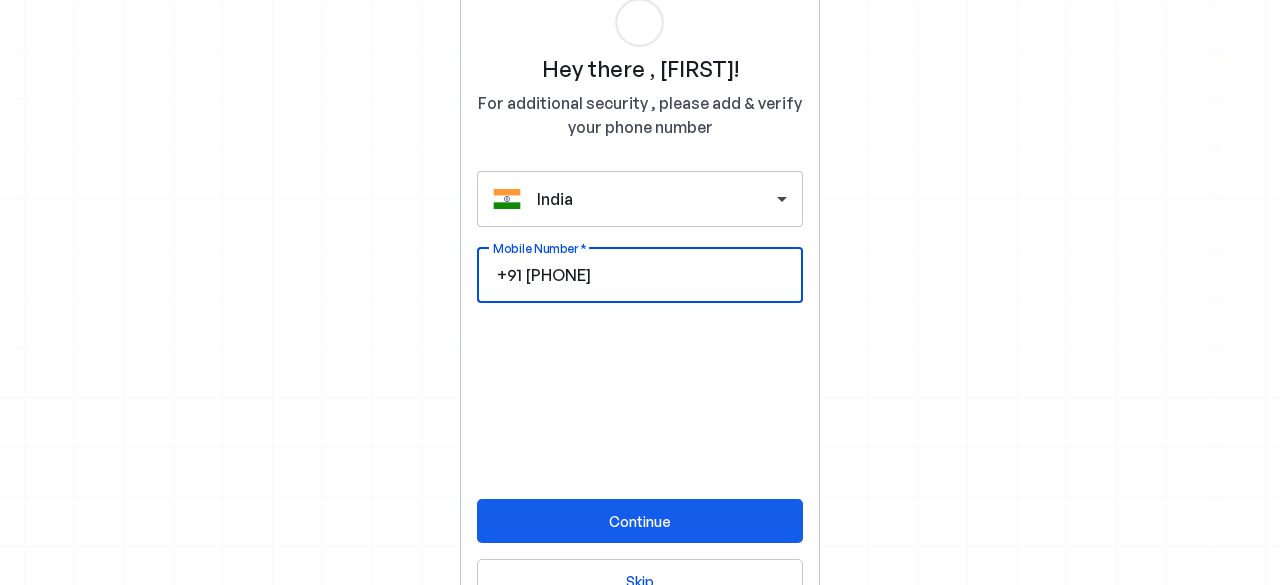 type on "[PHONE]" 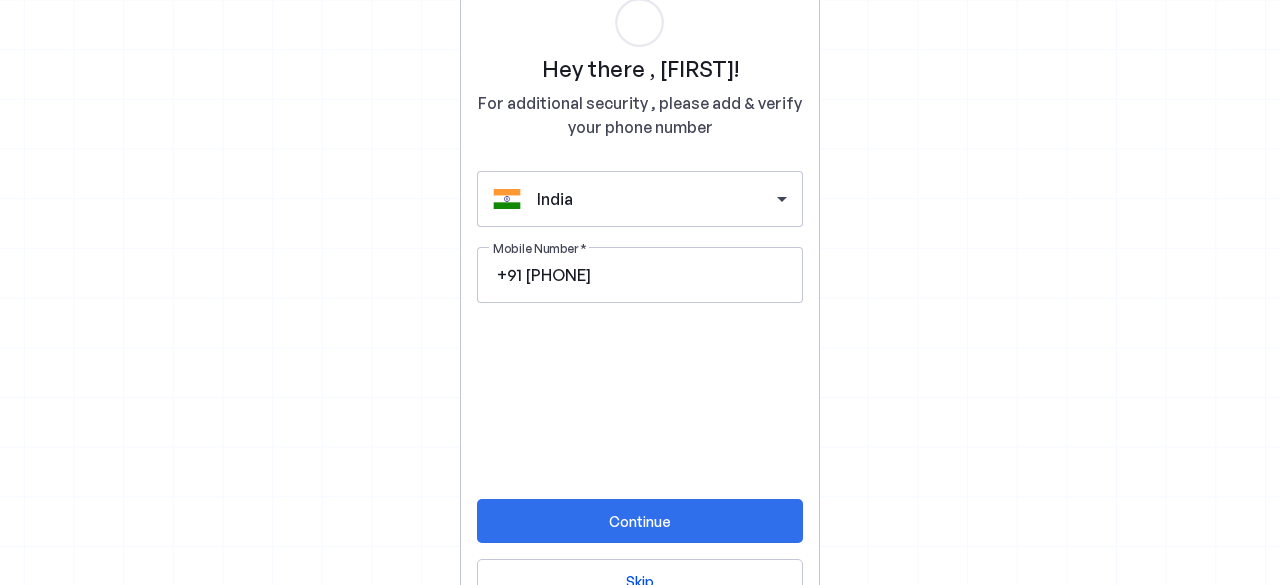 drag, startPoint x: 668, startPoint y: 497, endPoint x: 674, endPoint y: 517, distance: 20.880613 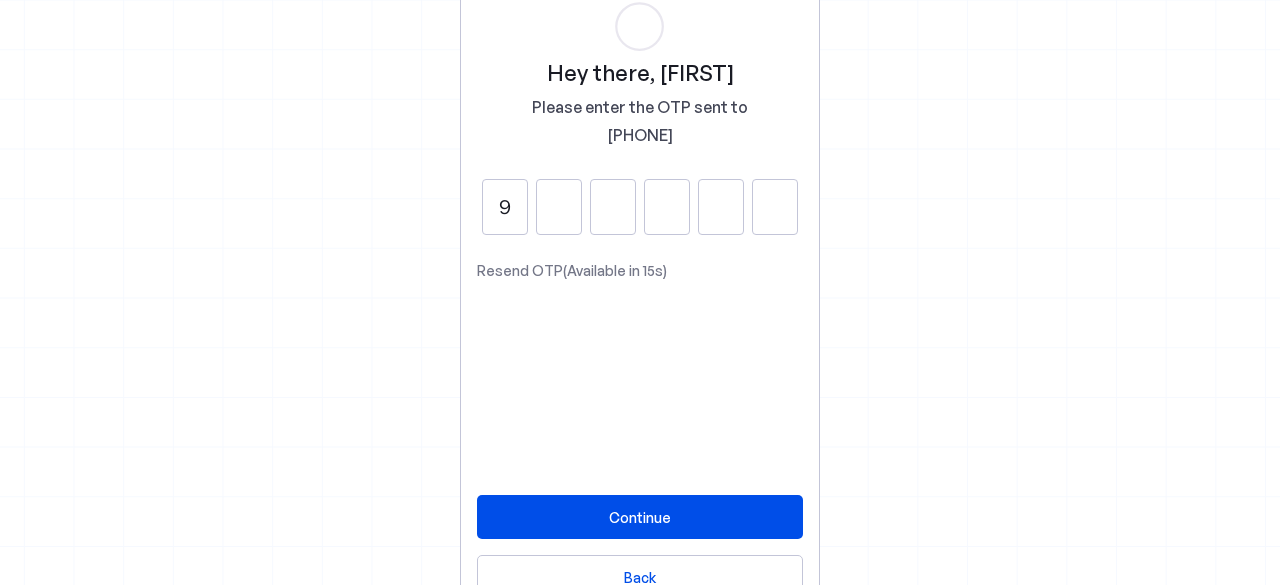 type on "9" 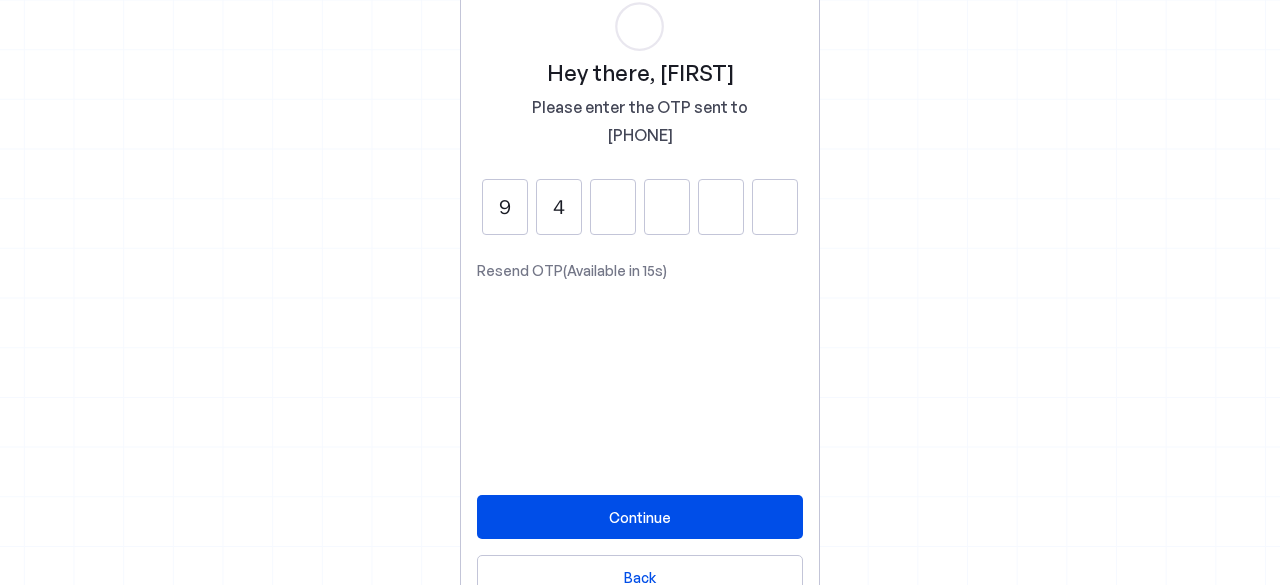 type on "4" 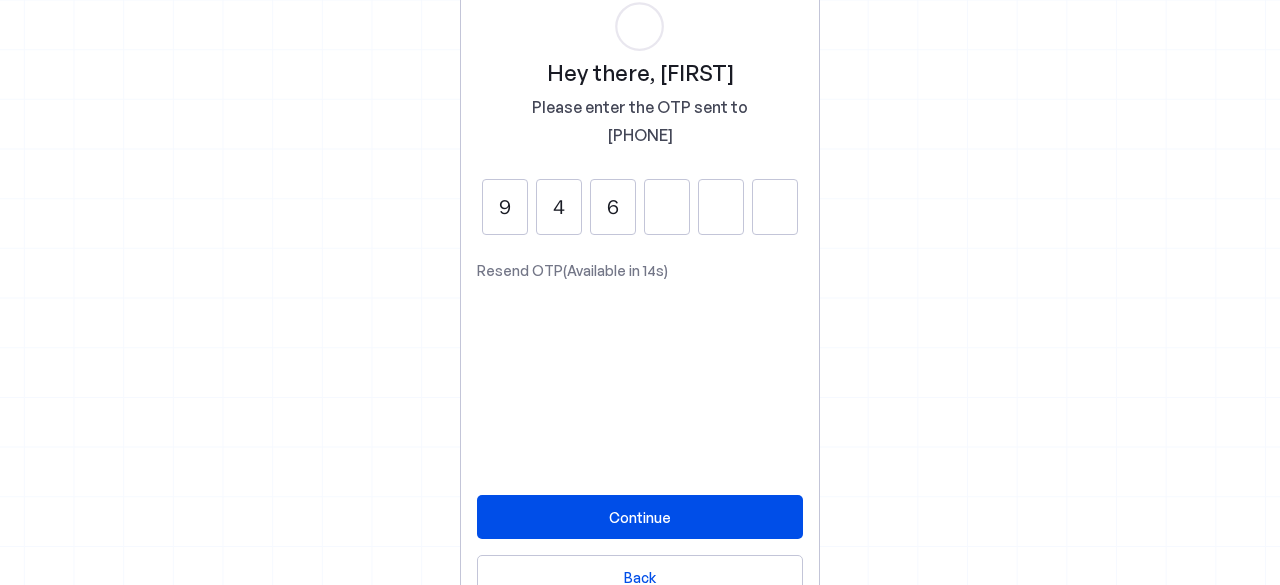 type on "6" 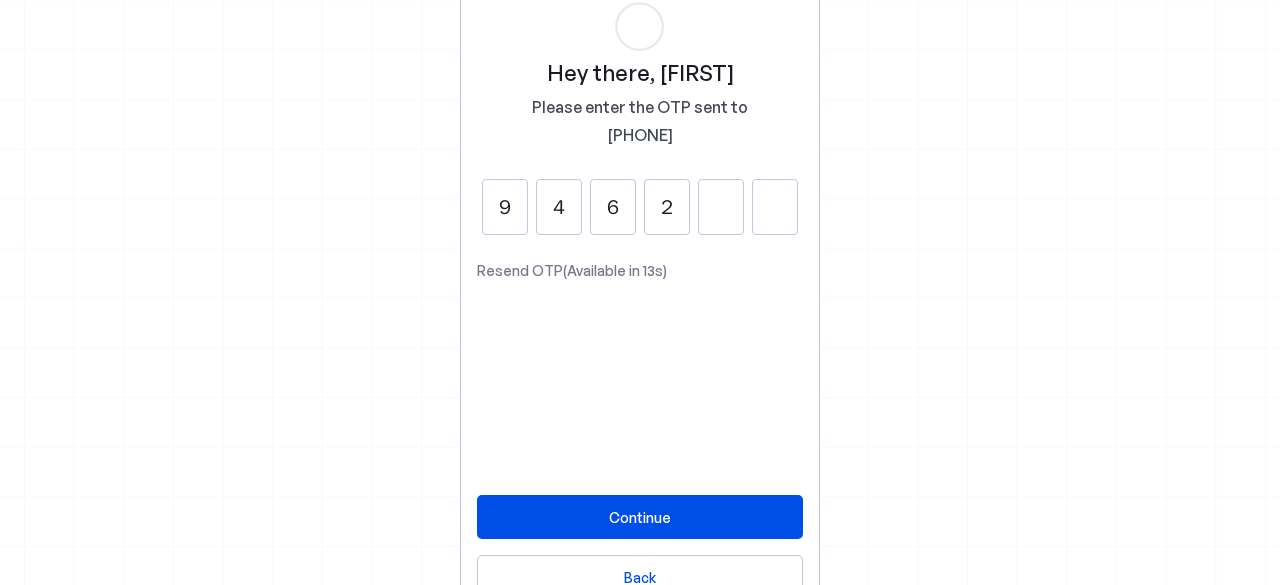 type on "2" 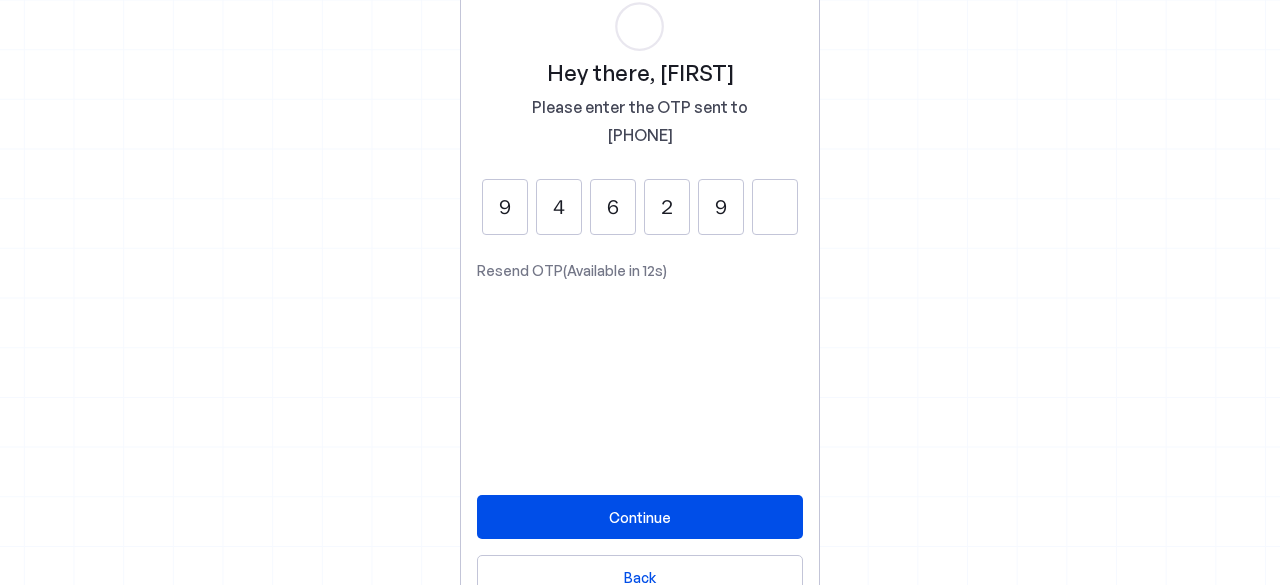 type on "9" 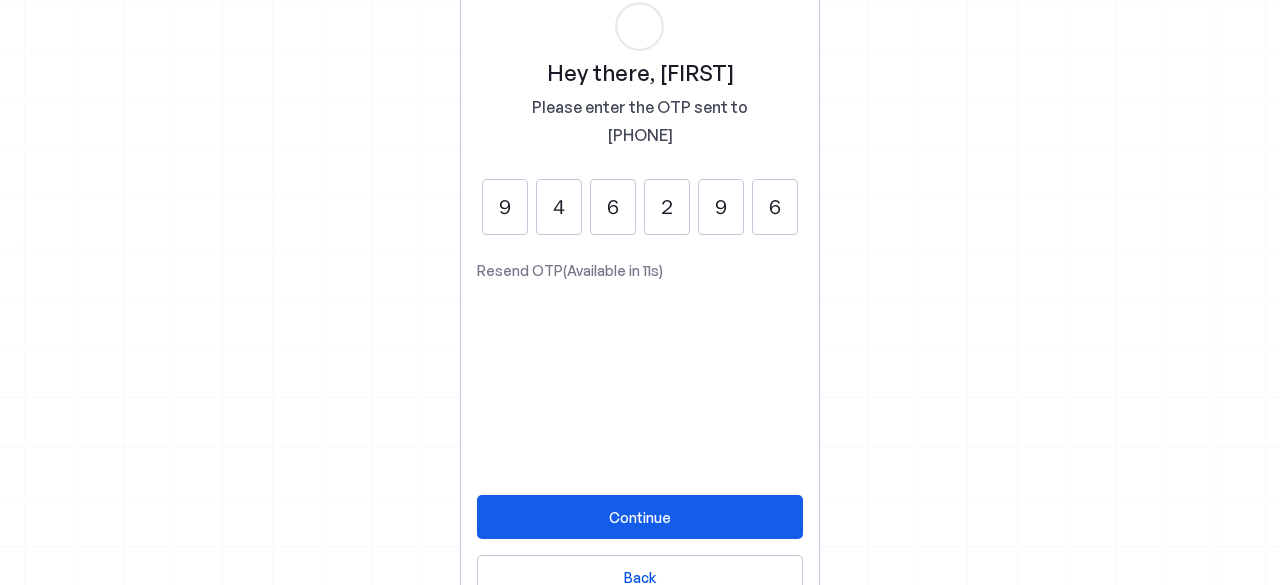 type on "6" 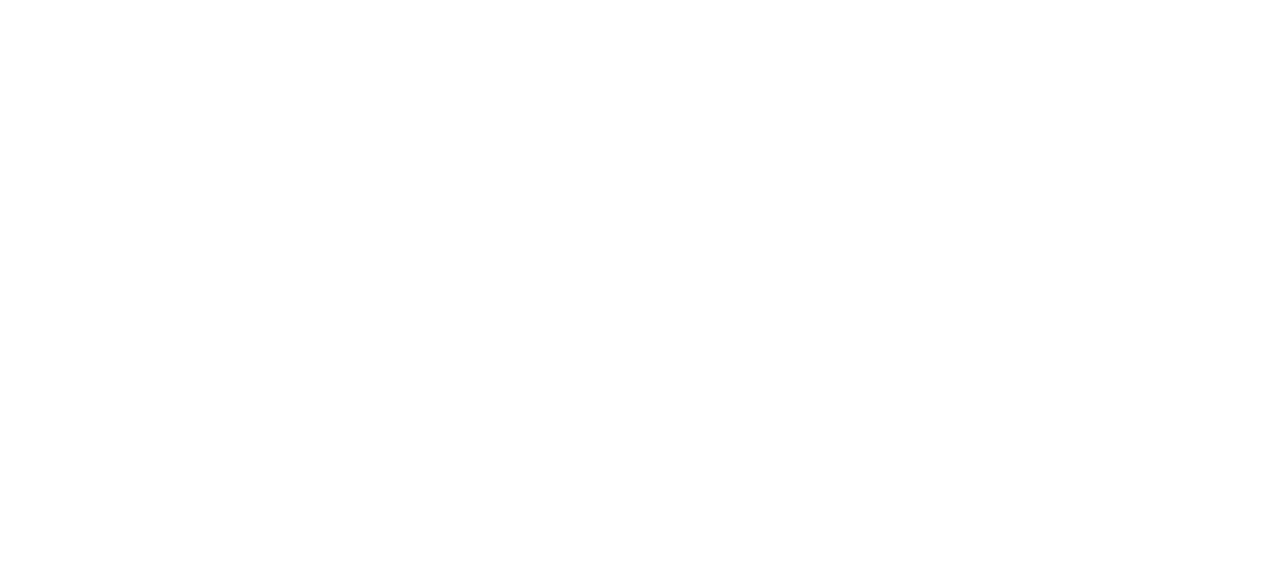 scroll, scrollTop: 0, scrollLeft: 0, axis: both 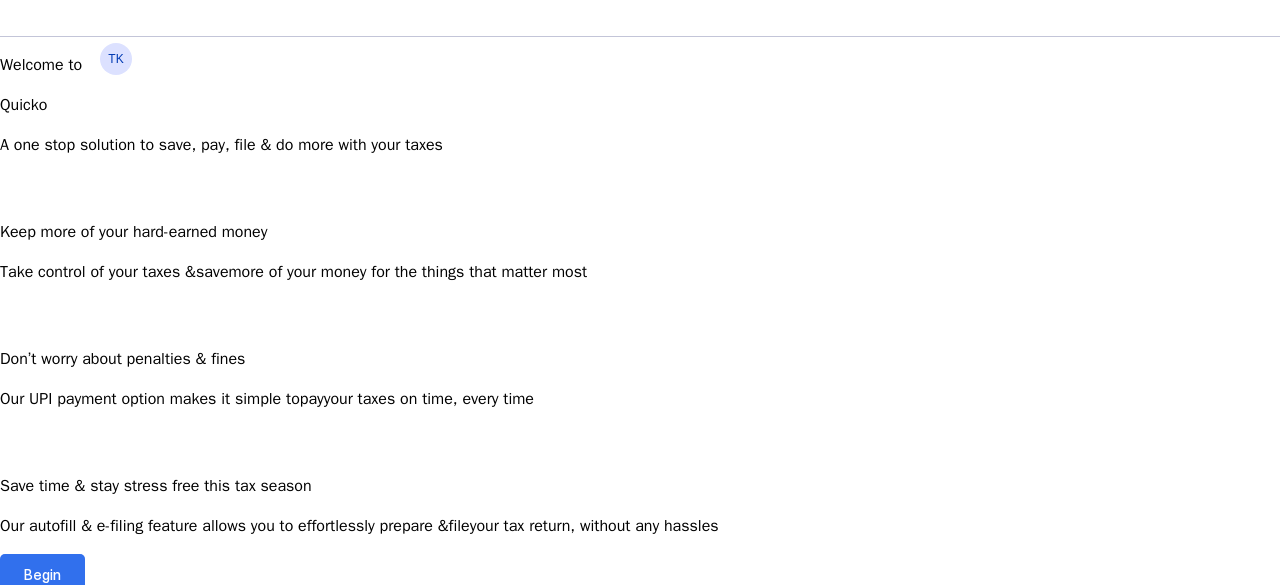 click at bounding box center (42, 574) 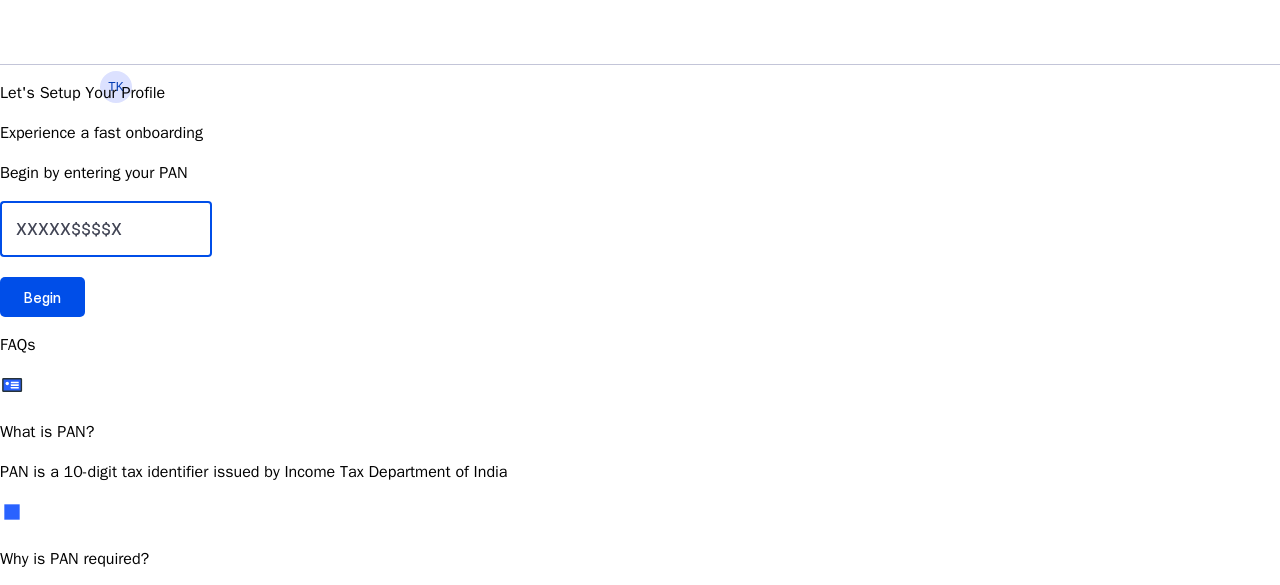 click at bounding box center (106, 229) 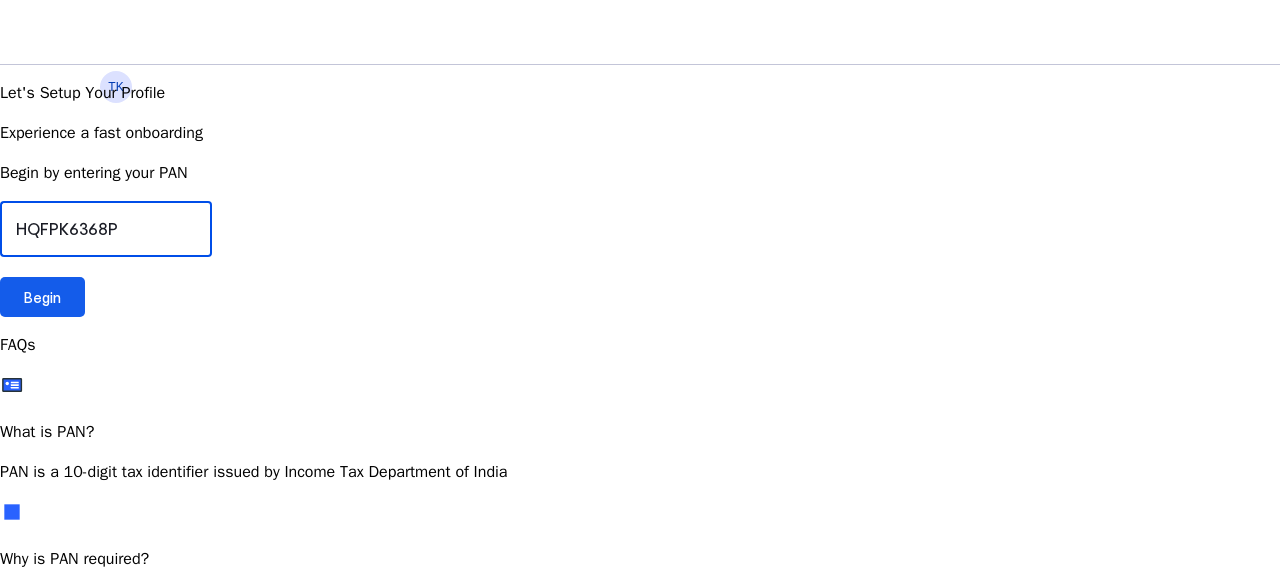 type on "HQFPK6368P" 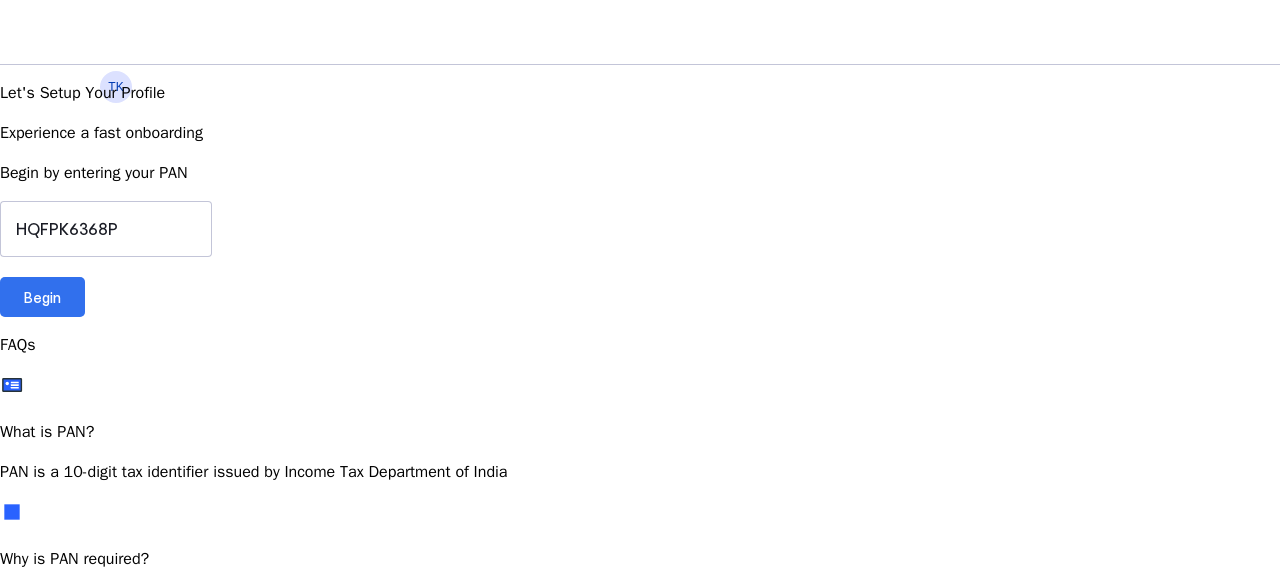 click at bounding box center [42, 297] 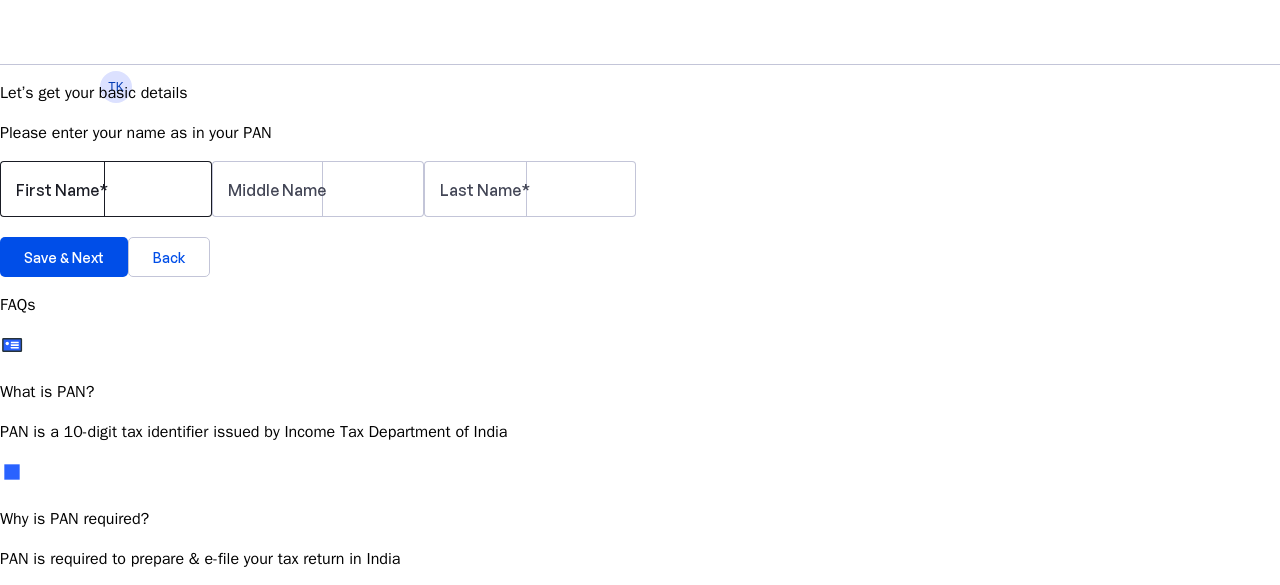 click at bounding box center [103, 190] 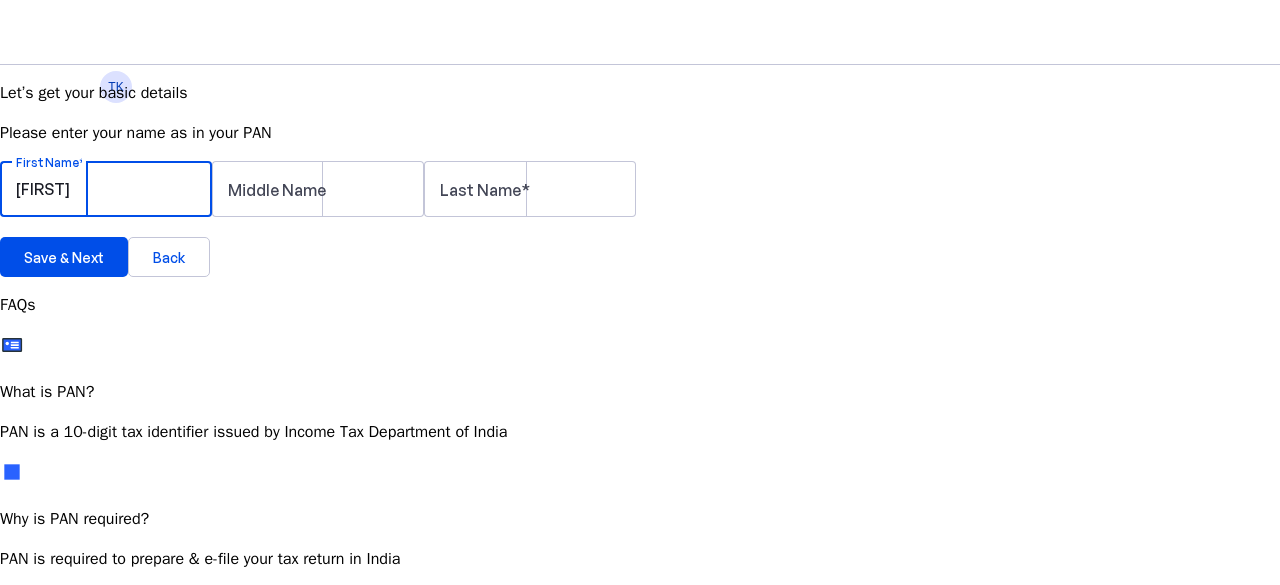 type on "[FIRST]" 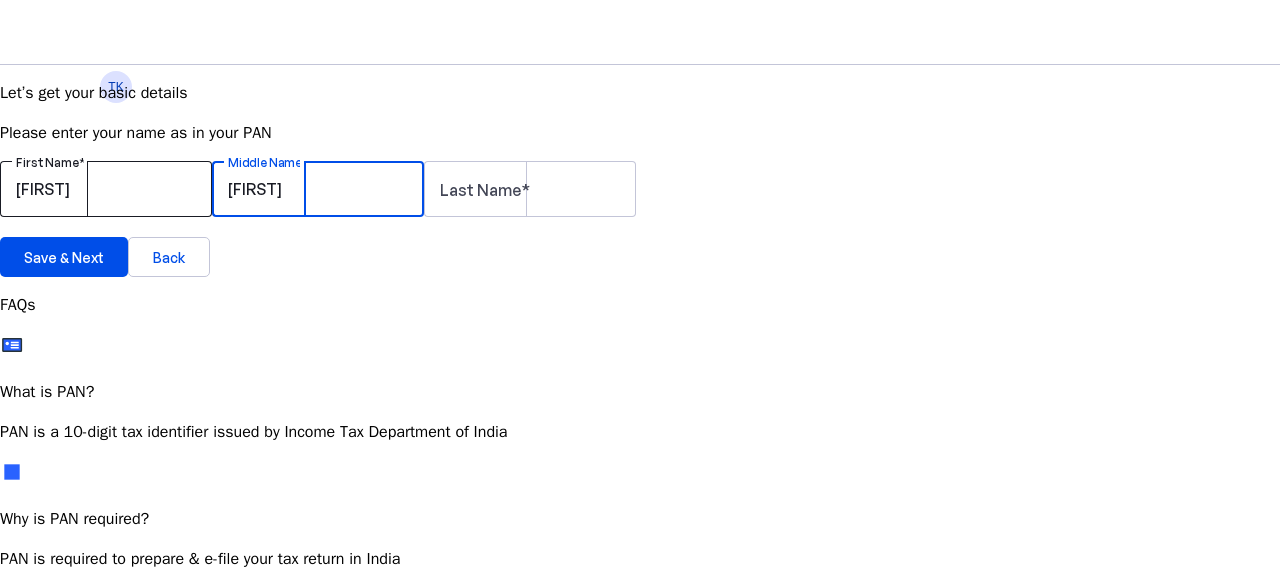 type on "[FIRST]" 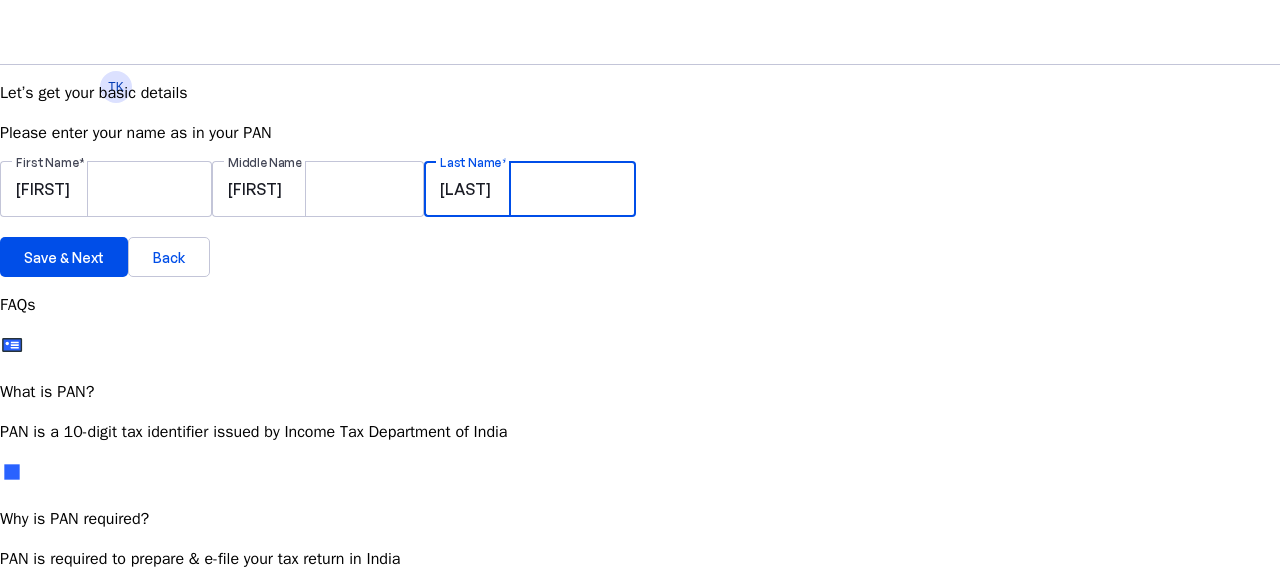 scroll, scrollTop: 11, scrollLeft: 0, axis: vertical 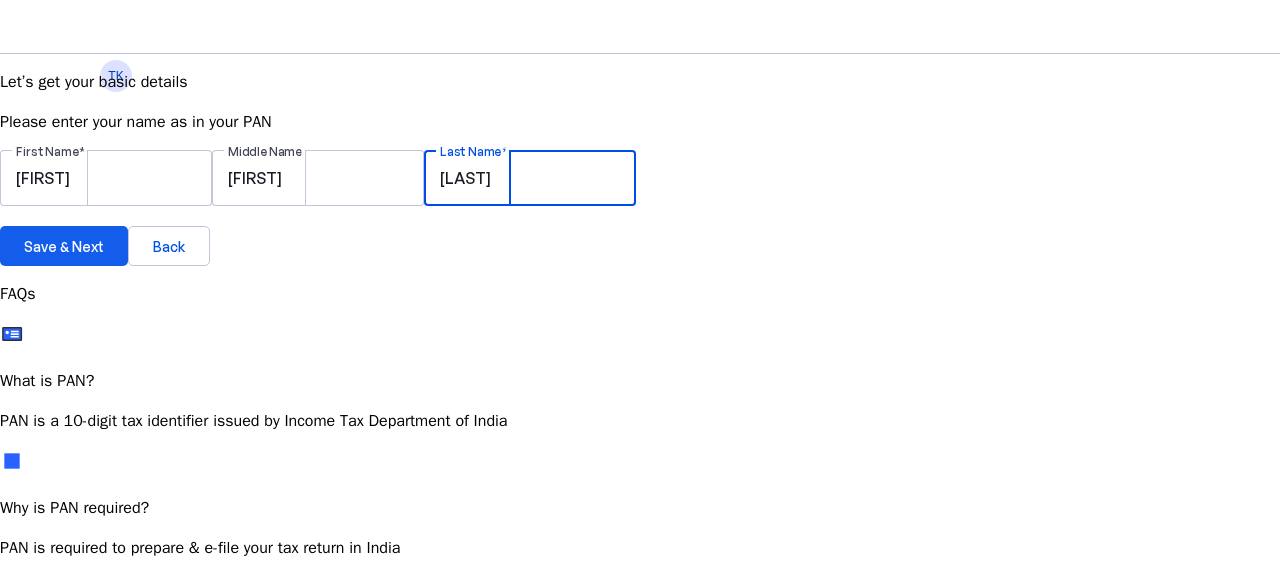 type on "[LAST]" 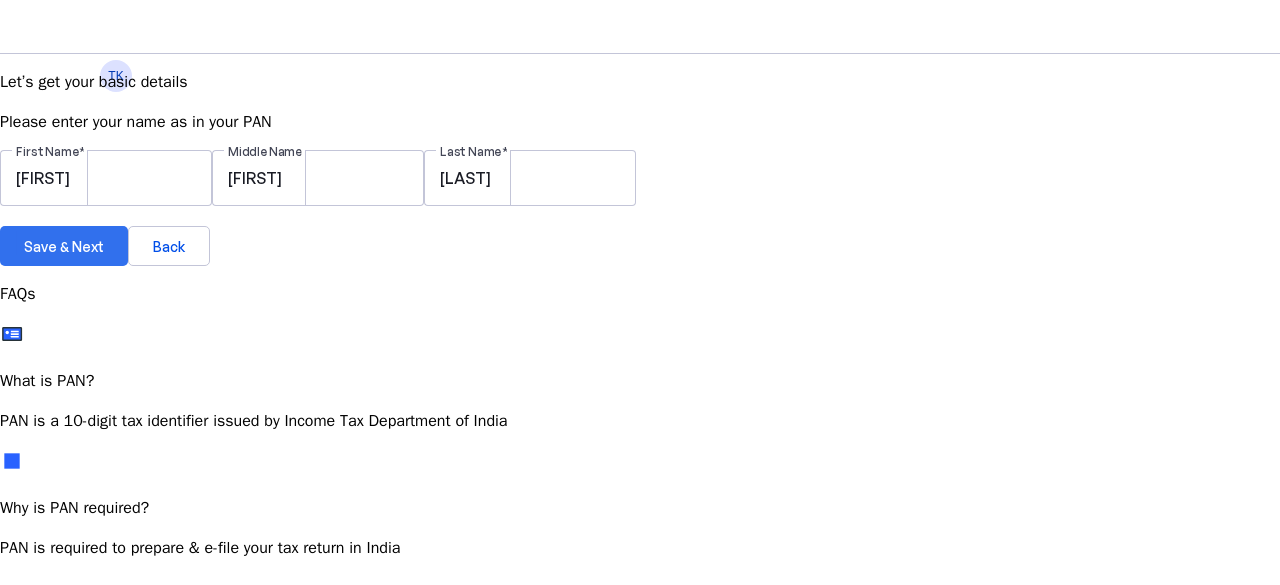 click on "Save & Next" at bounding box center (64, 246) 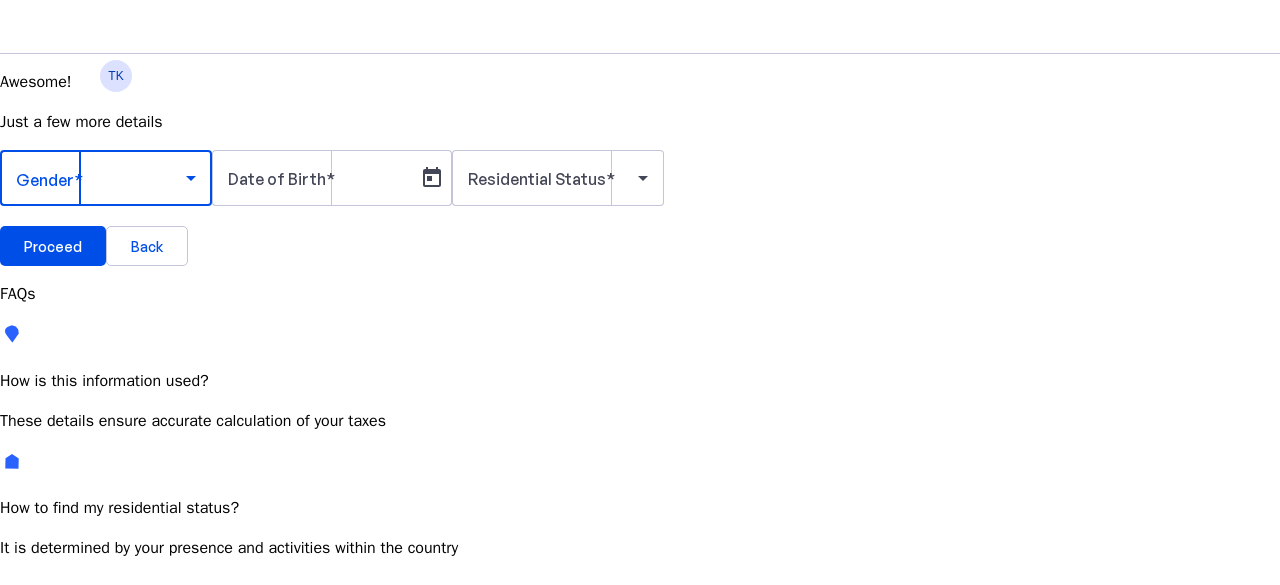 click at bounding box center (101, 178) 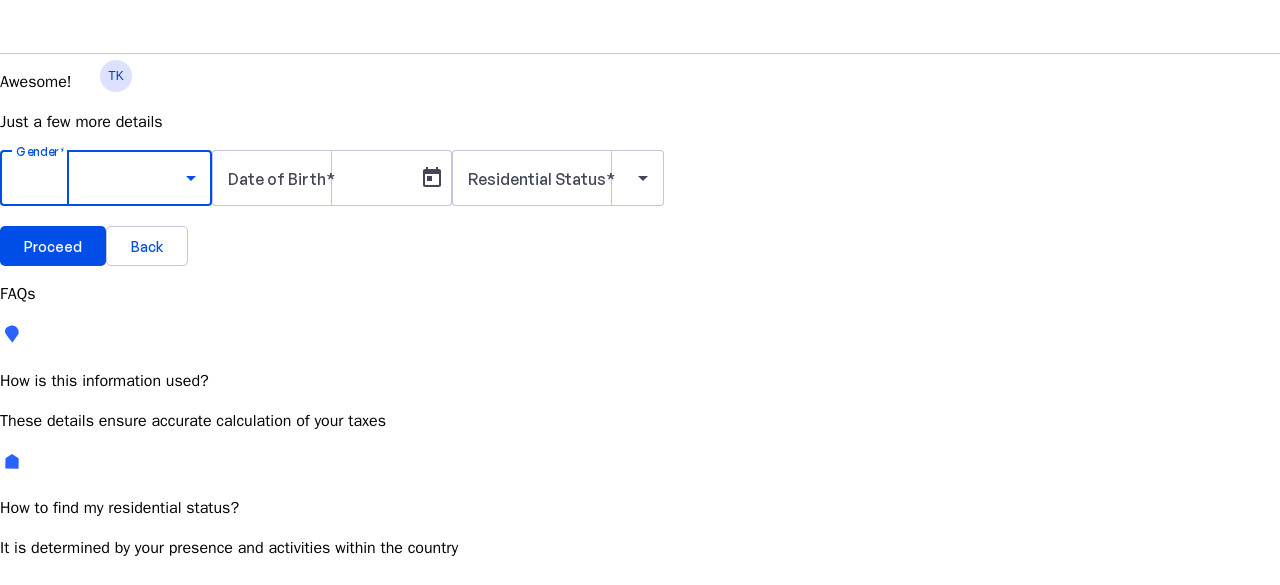 click on "Male" at bounding box center [154, 735] 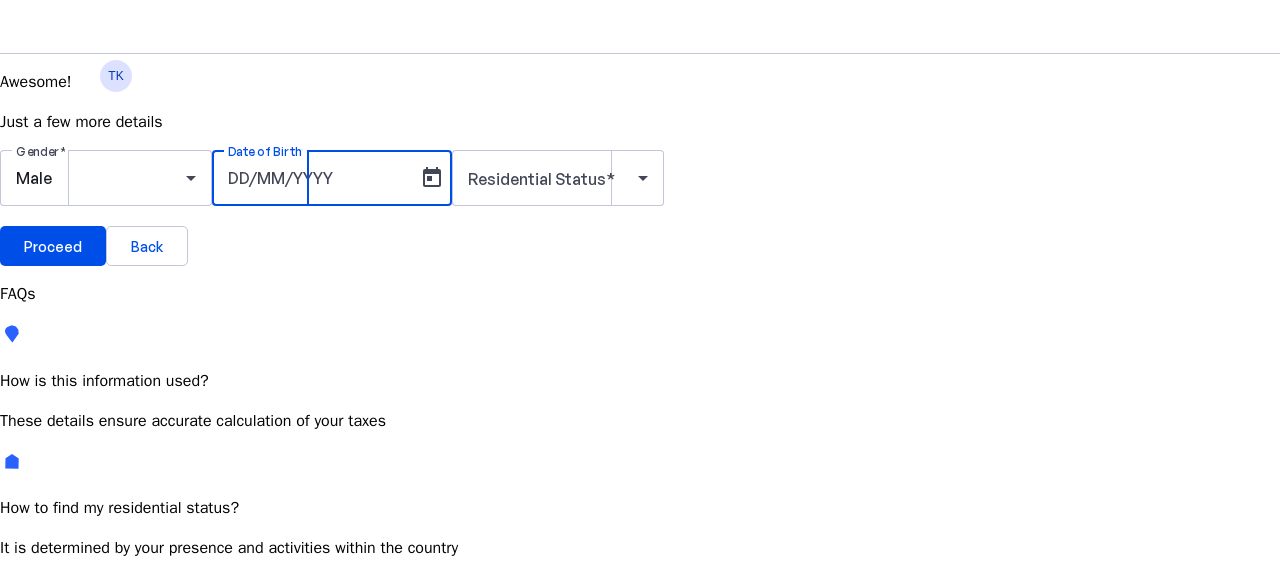 click on "Date of Birth" at bounding box center [318, 178] 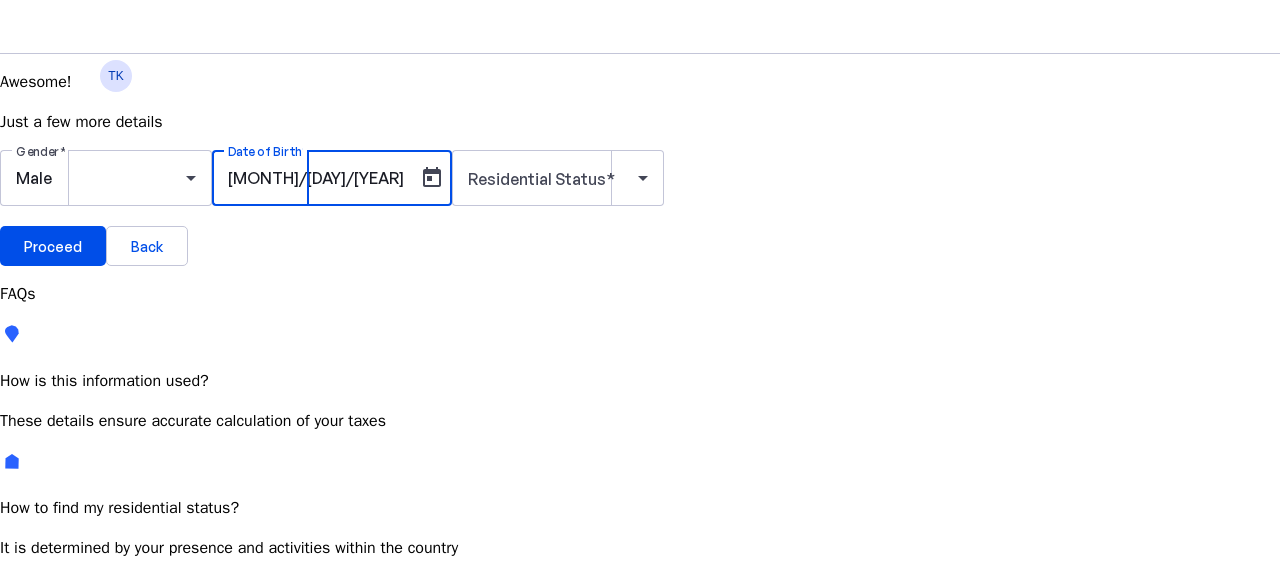 type on "01/08/2000" 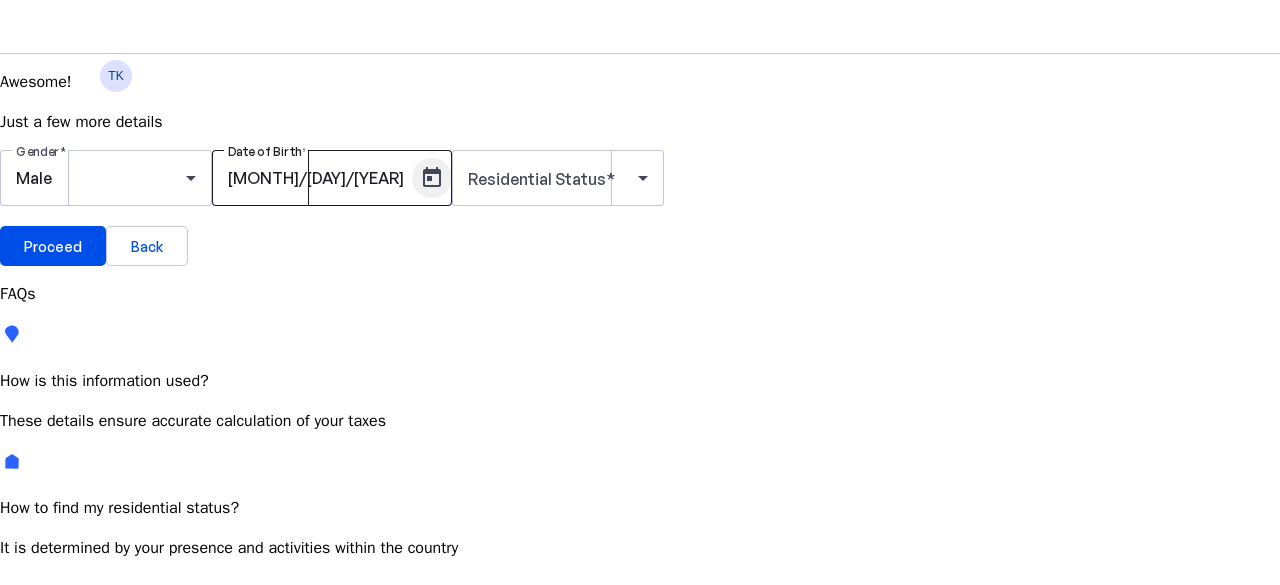 click at bounding box center [432, 178] 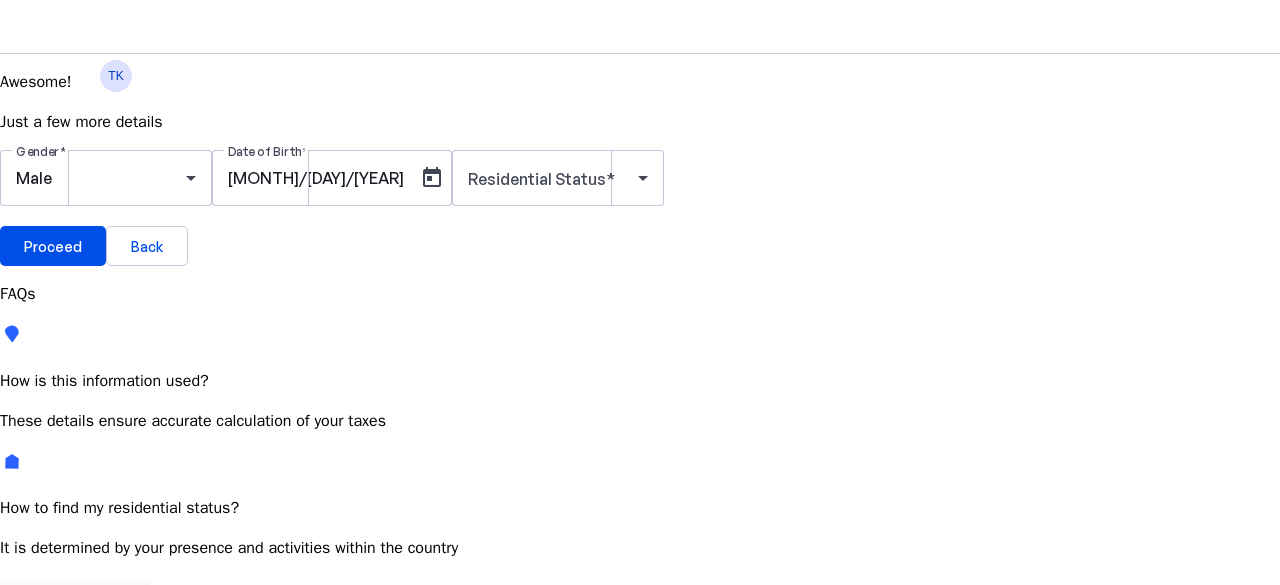 click on "1" at bounding box center (106, 914) 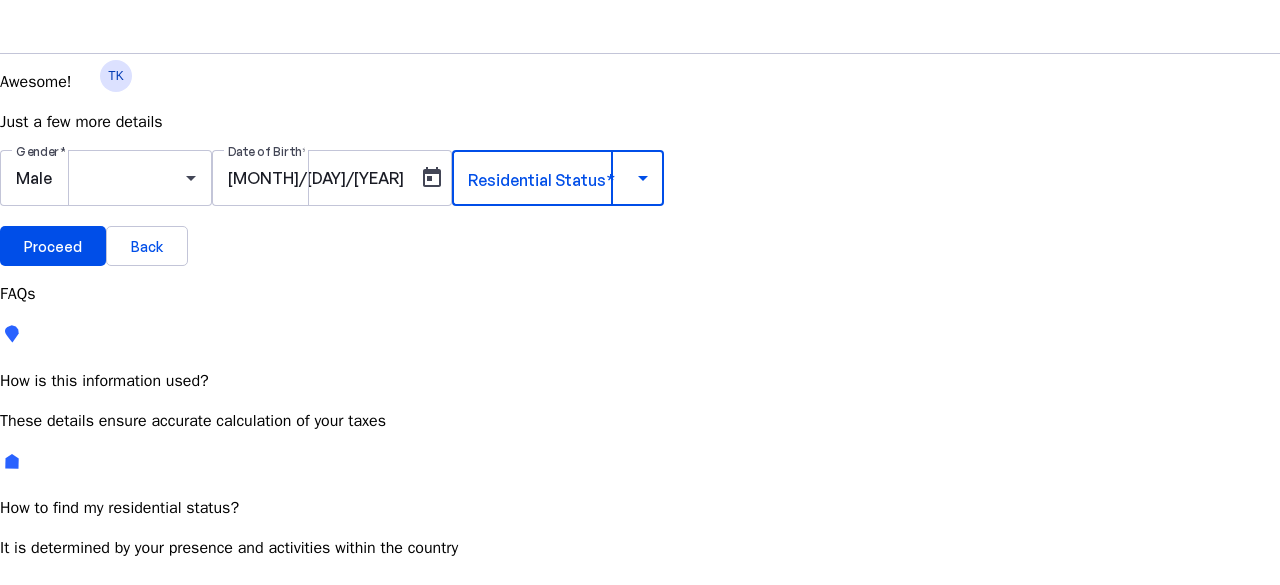 click at bounding box center [553, 178] 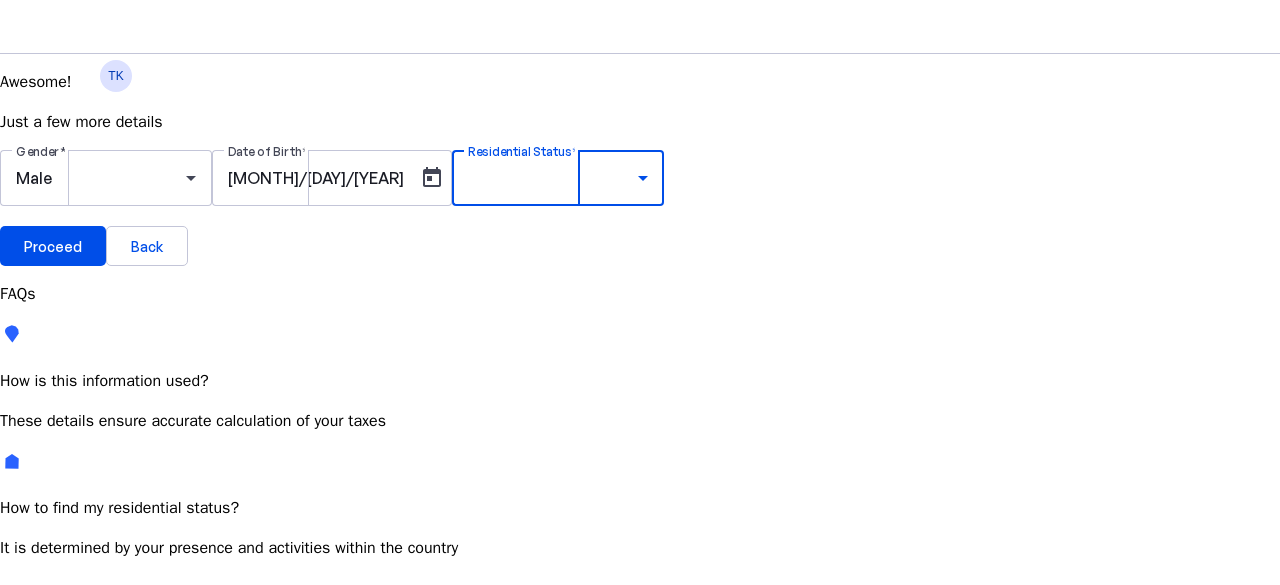 click at bounding box center (640, 703) 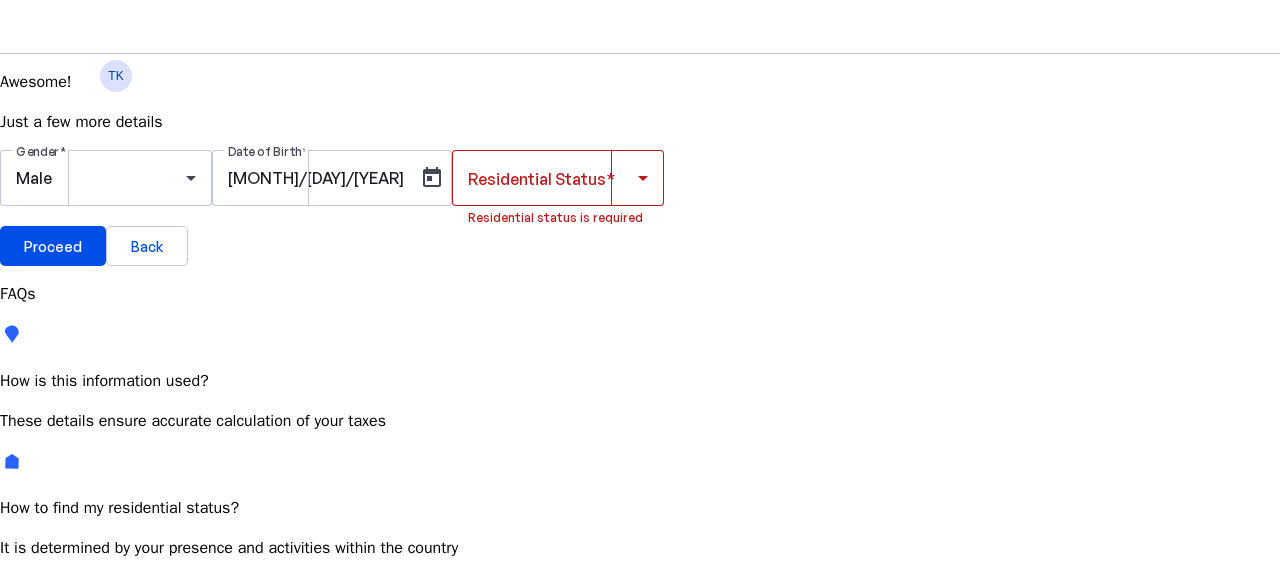scroll, scrollTop: 15, scrollLeft: 0, axis: vertical 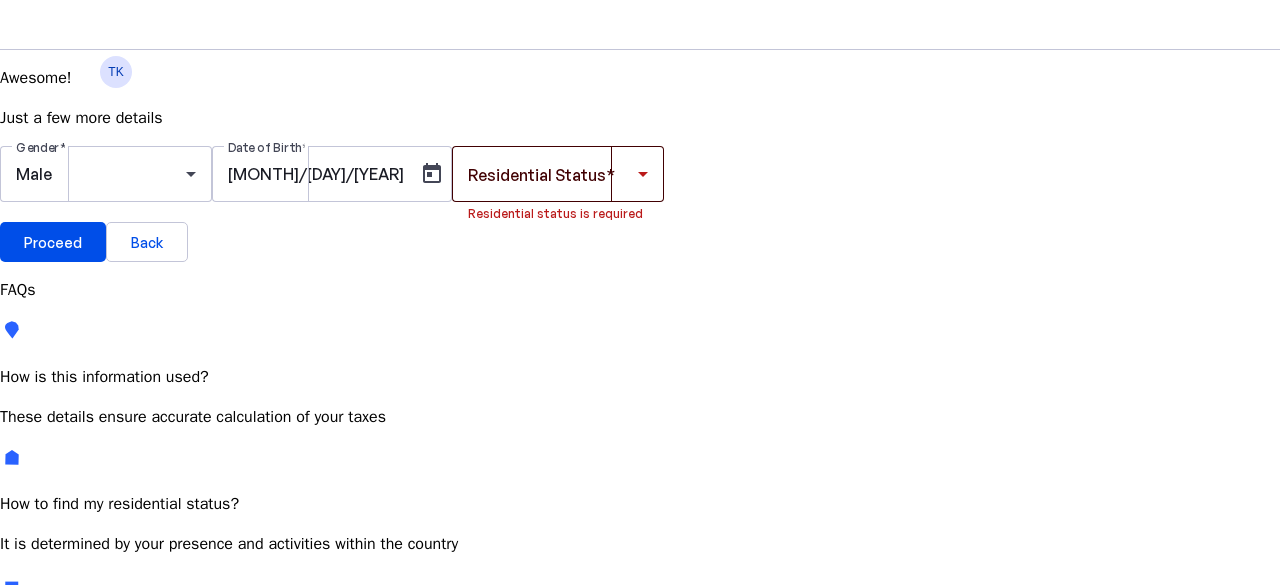 click at bounding box center [558, 174] 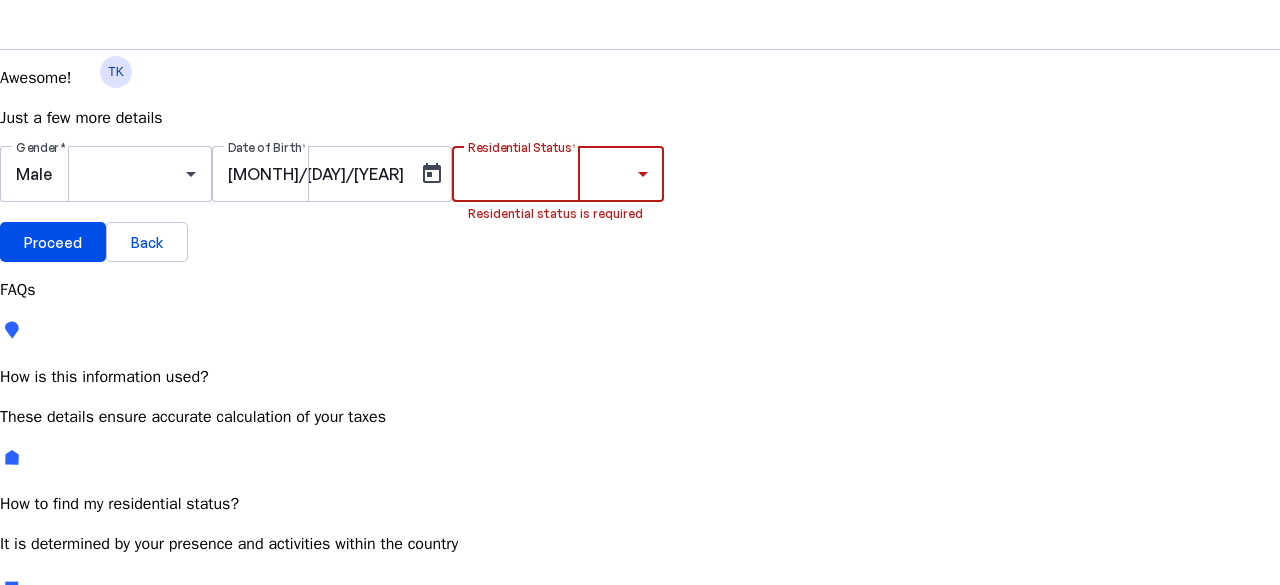 scroll, scrollTop: 0, scrollLeft: 0, axis: both 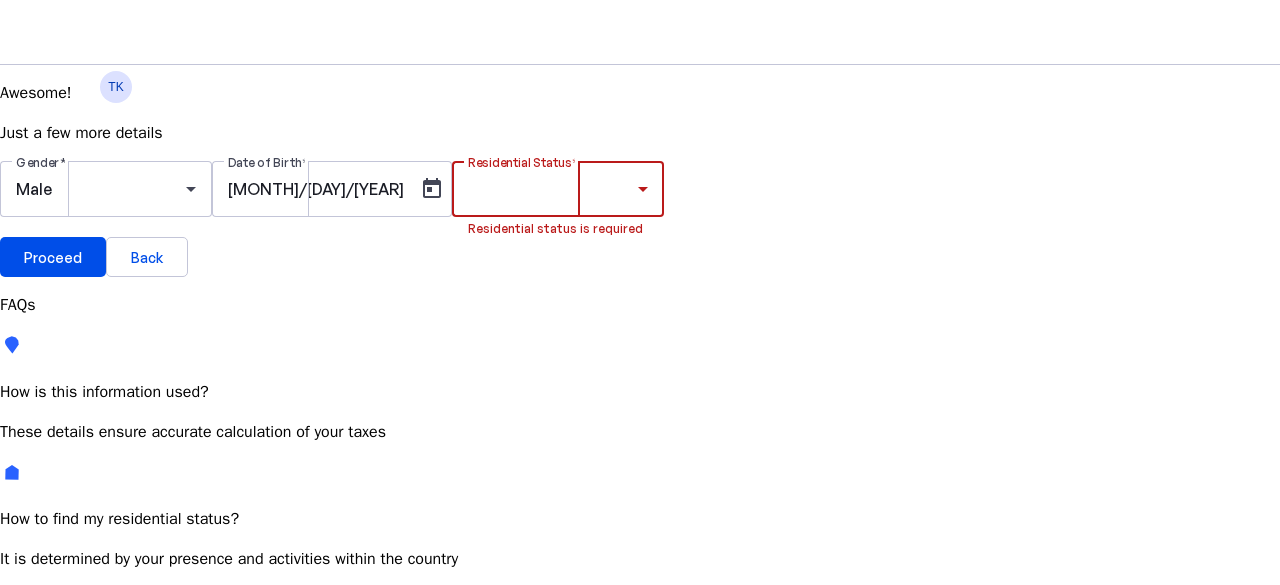 click on "Resident Most Common" at bounding box center (72, 766) 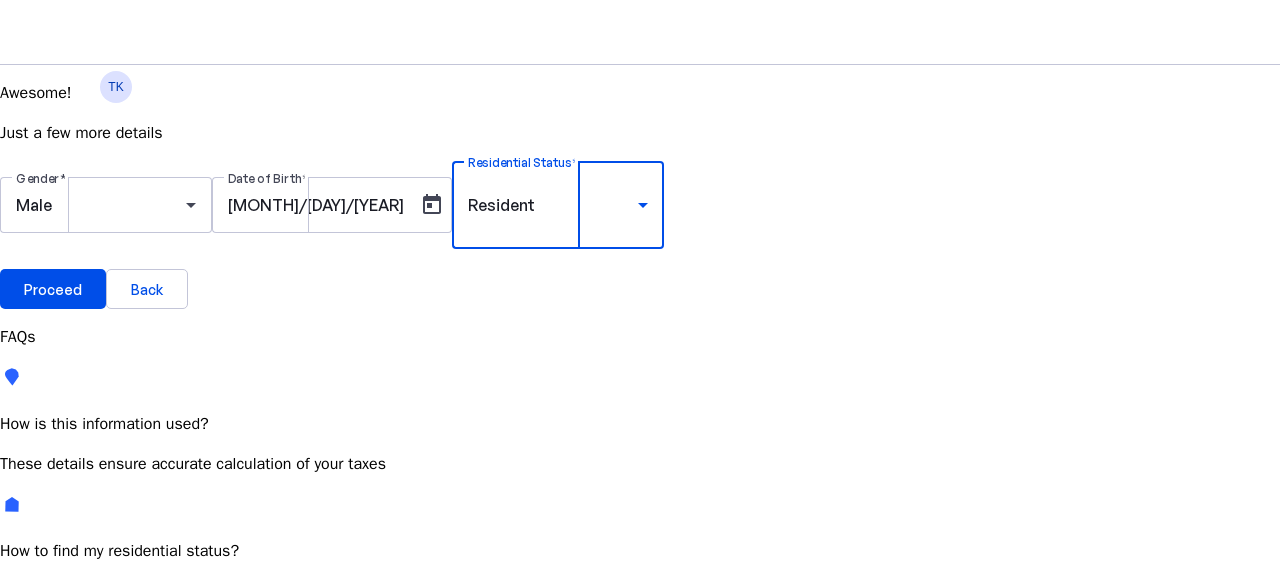 scroll, scrollTop: 15, scrollLeft: 0, axis: vertical 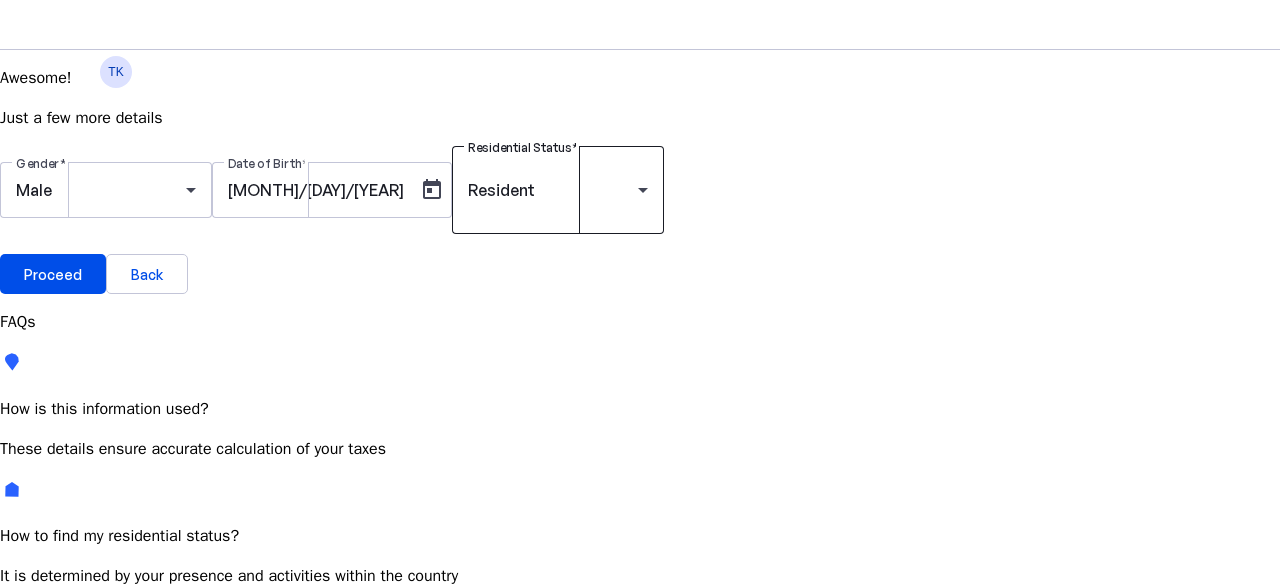 click on "Resident" at bounding box center (558, 190) 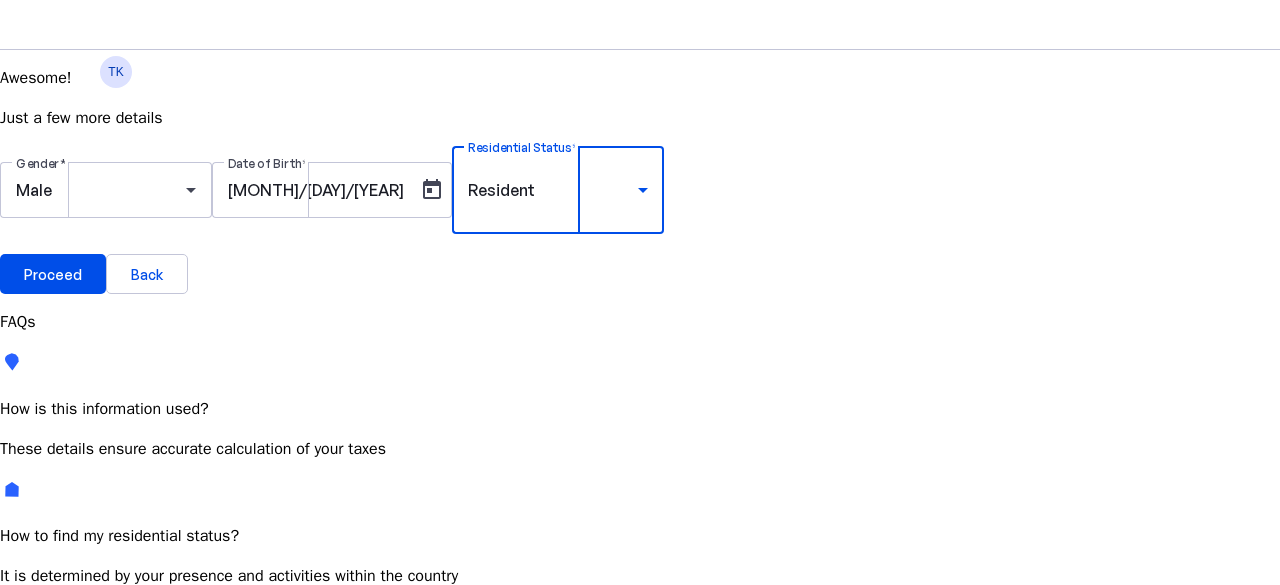 click at bounding box center [640, 731] 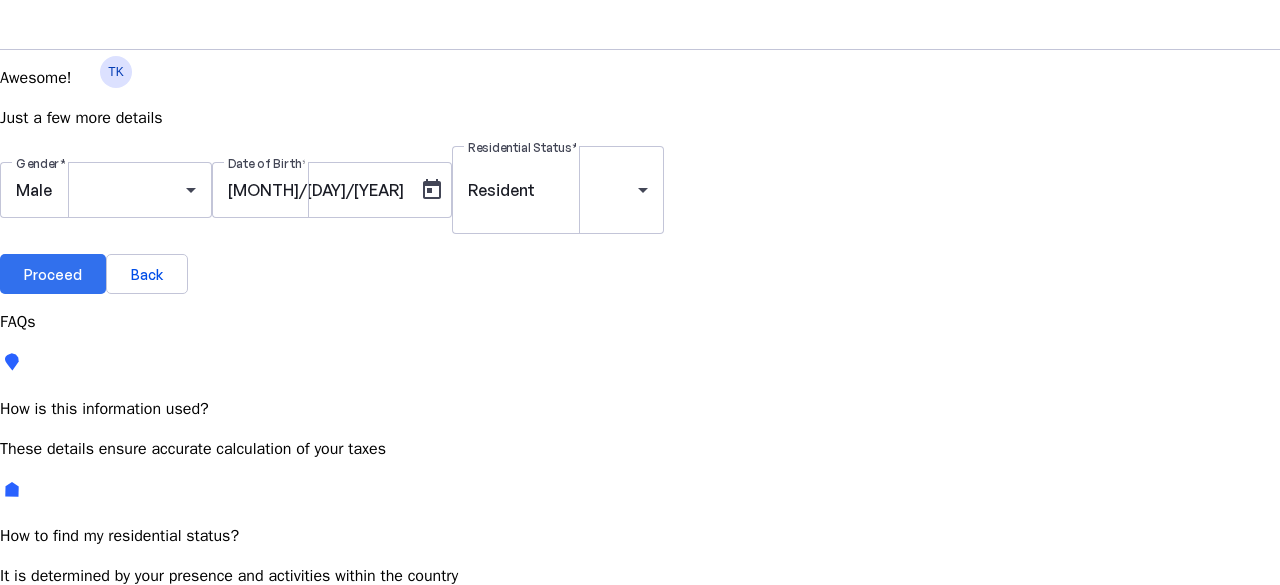 click on "Proceed" at bounding box center [53, 274] 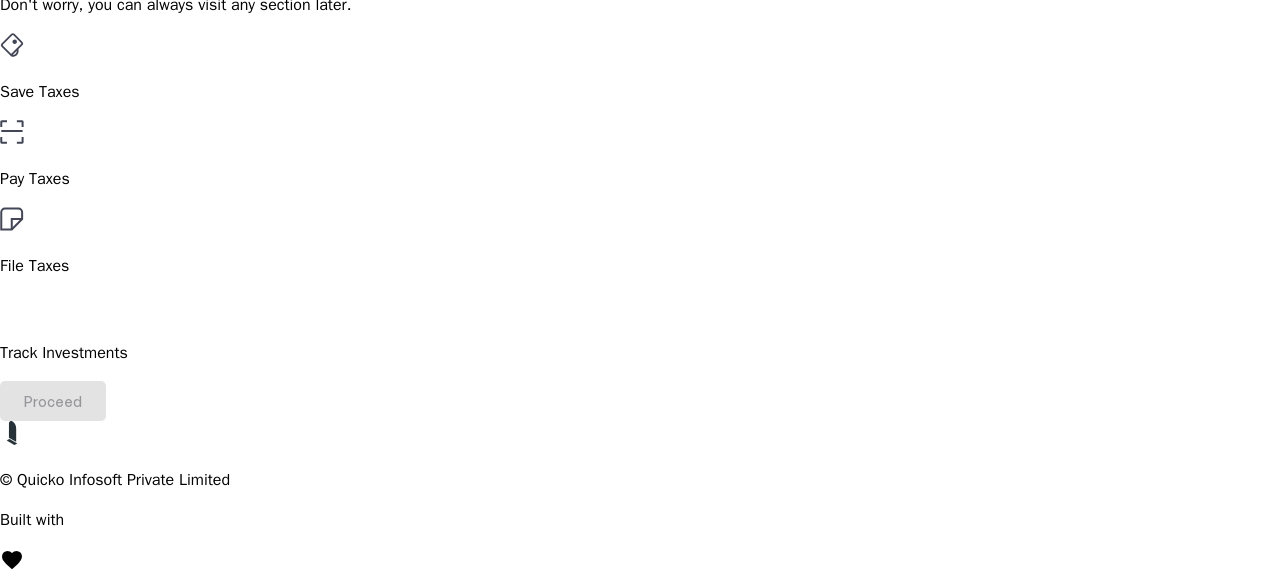scroll, scrollTop: 99, scrollLeft: 0, axis: vertical 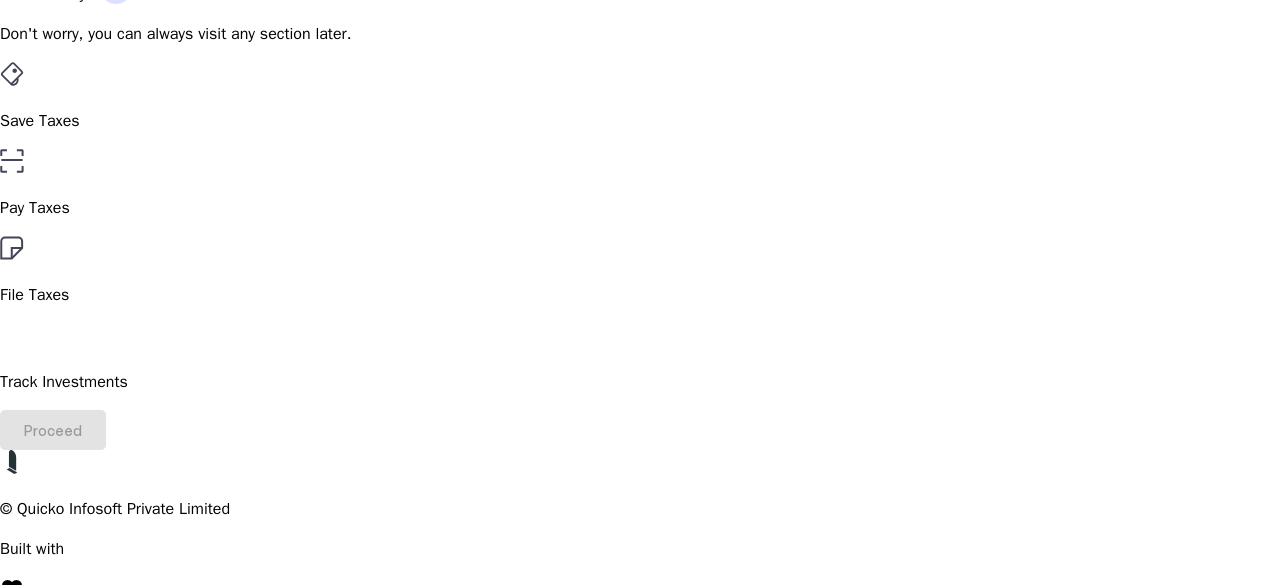 click on "File Taxes" at bounding box center (640, 271) 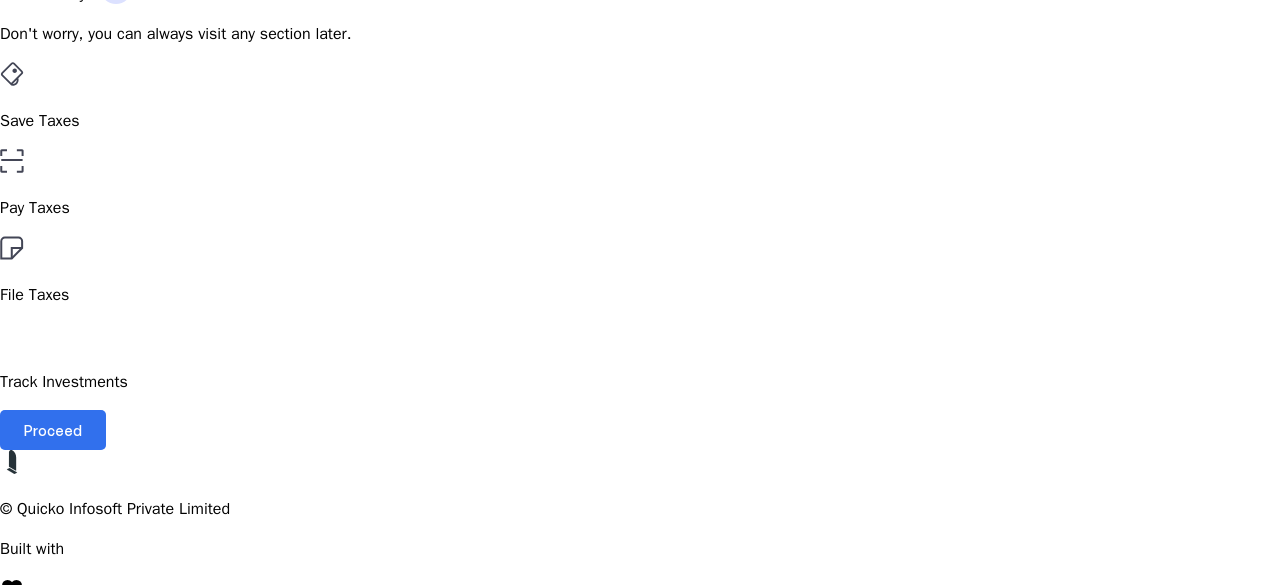 click on "Proceed" at bounding box center (53, 430) 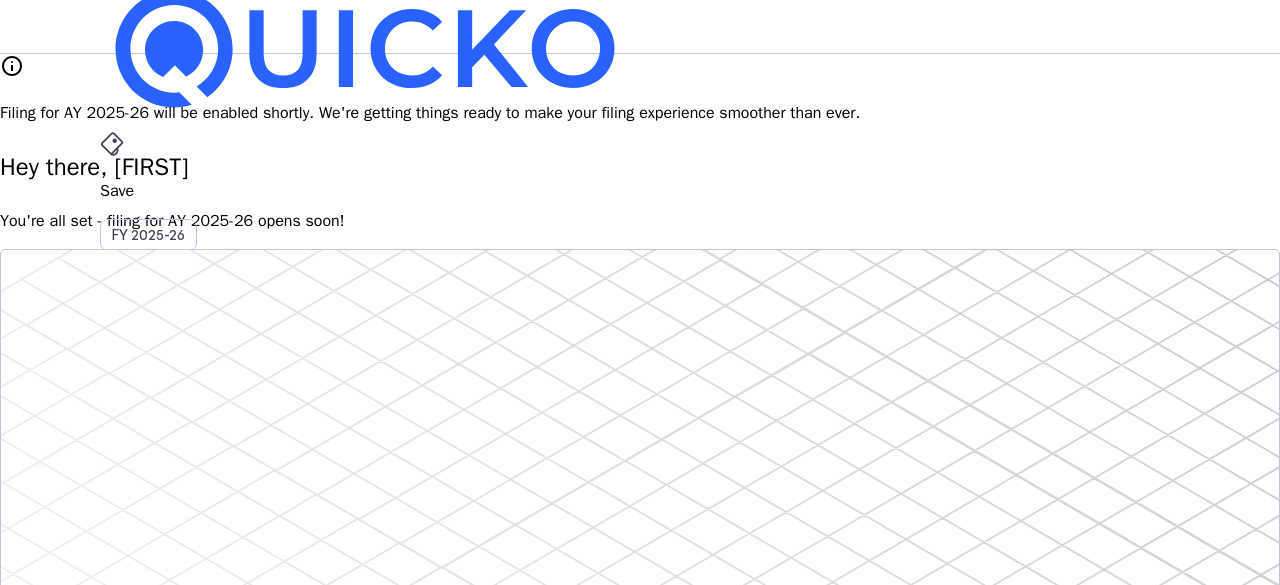 scroll, scrollTop: 0, scrollLeft: 0, axis: both 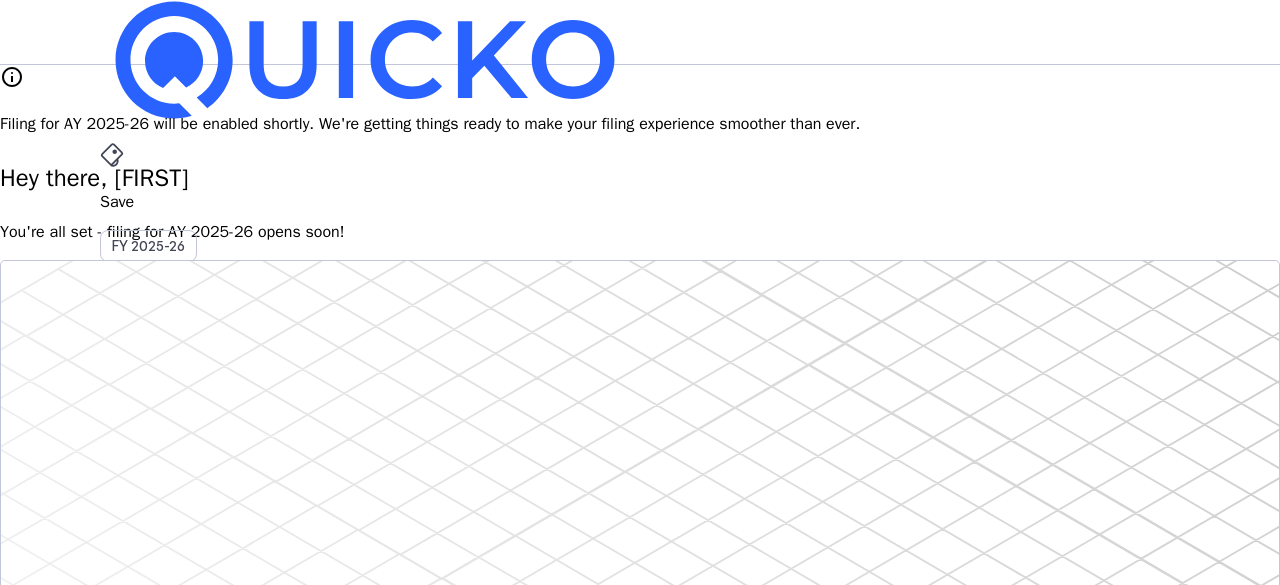 click on "arrow_drop_down" at bounding box center (112, 536) 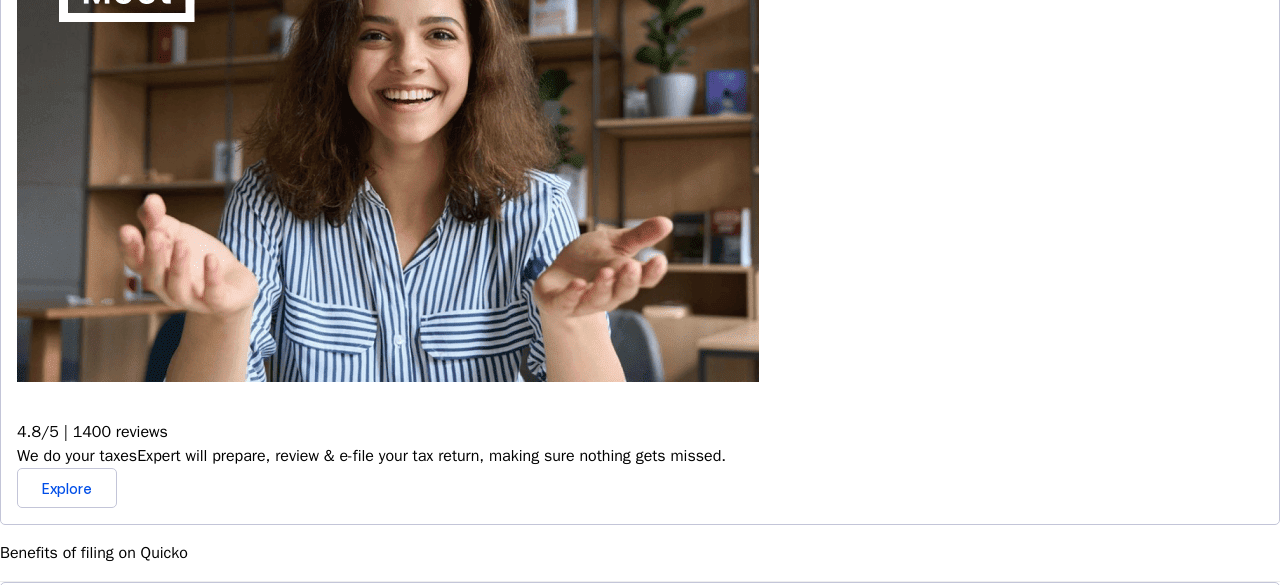 scroll, scrollTop: 0, scrollLeft: 0, axis: both 